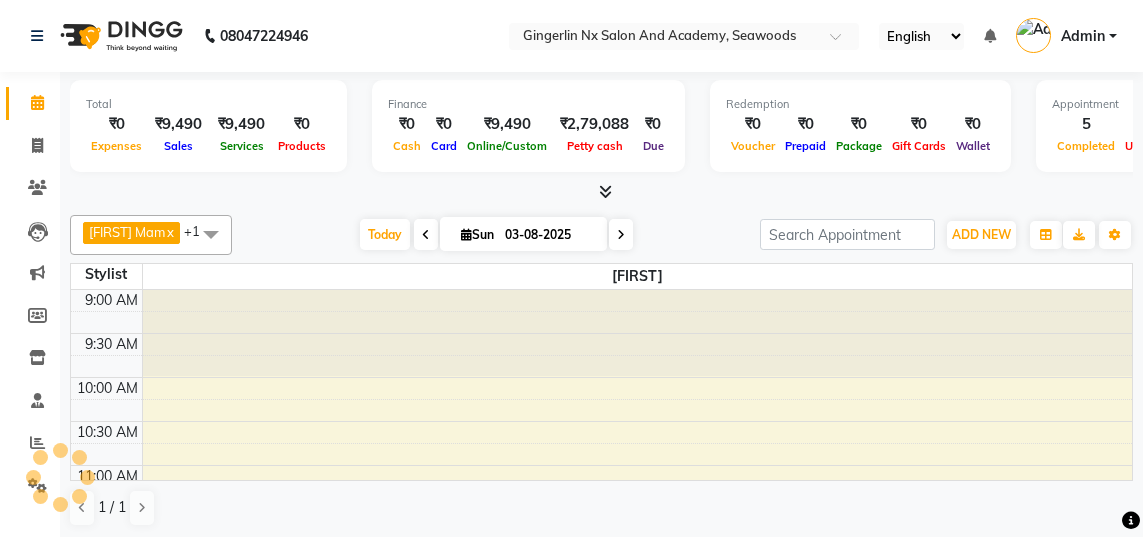 scroll, scrollTop: 0, scrollLeft: 0, axis: both 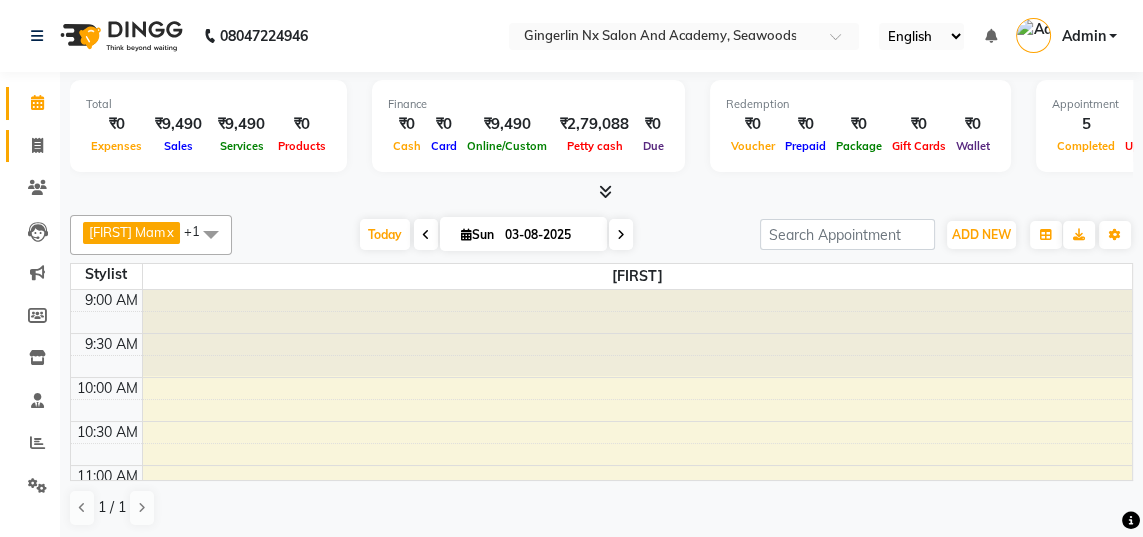 click 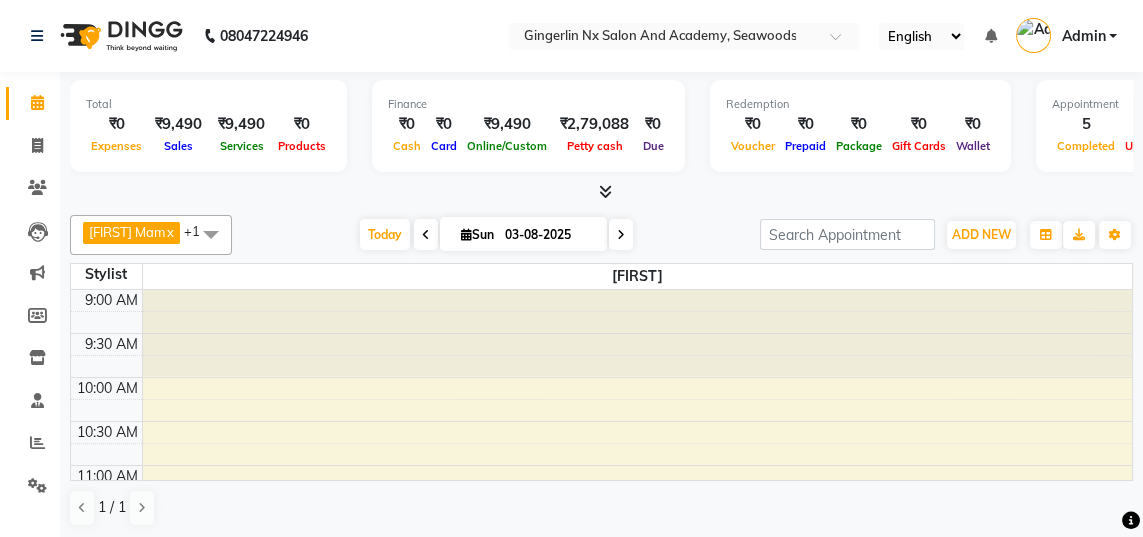 select on "service" 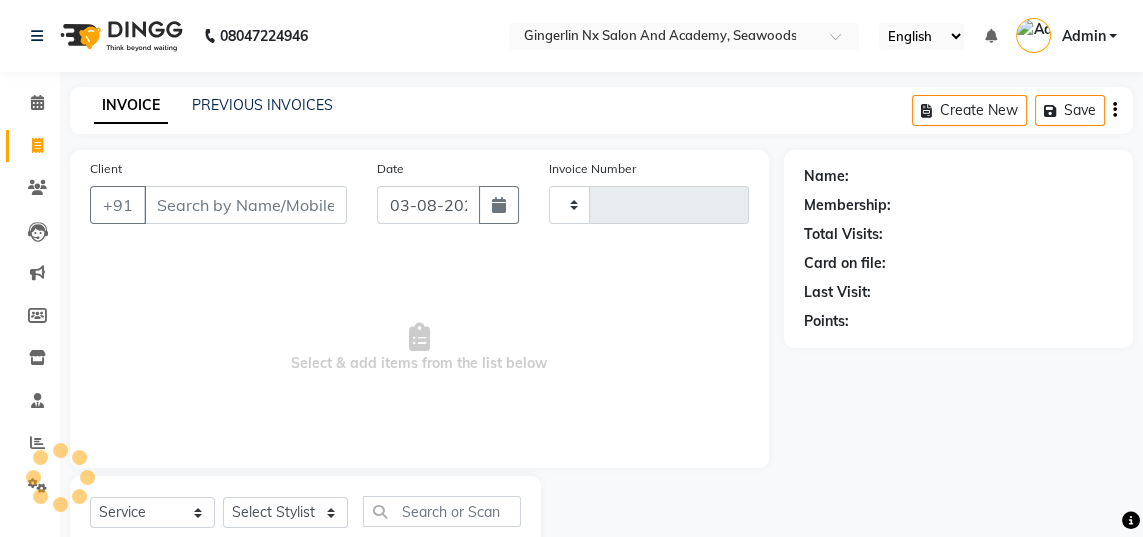 type on "0499" 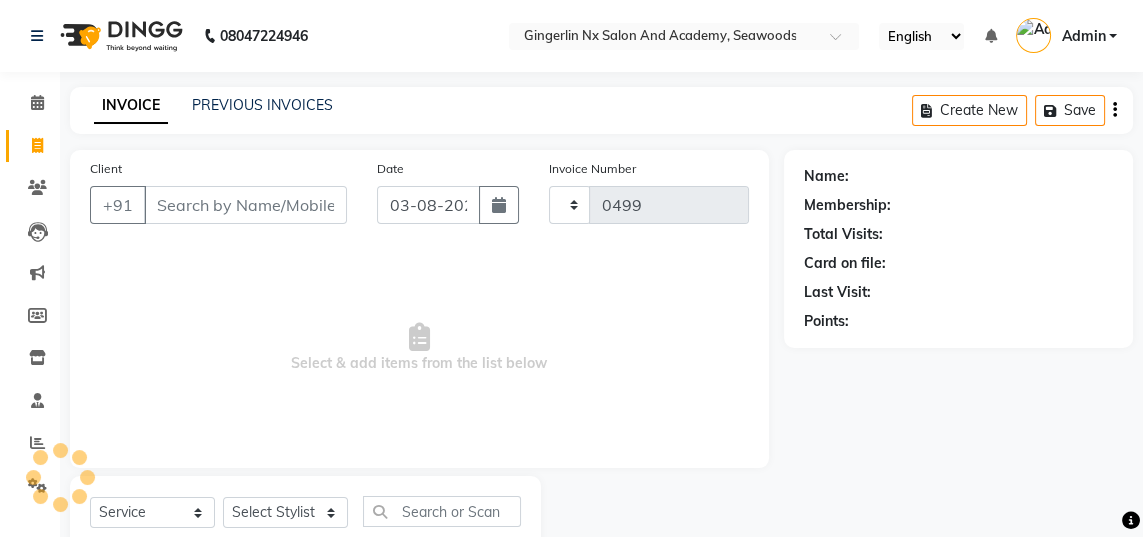 select on "480" 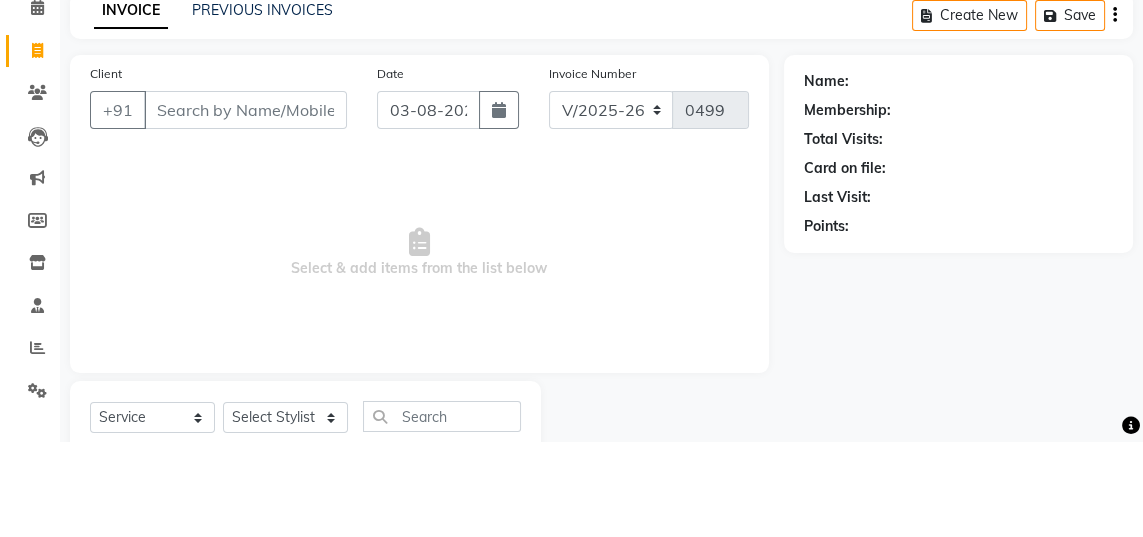 select on "membership" 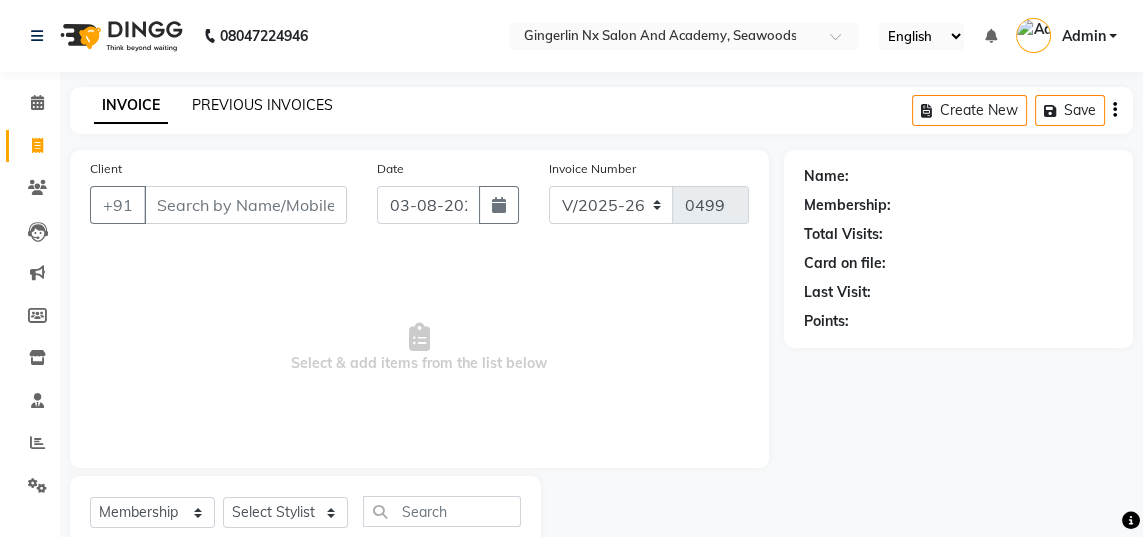 click on "PREVIOUS INVOICES" 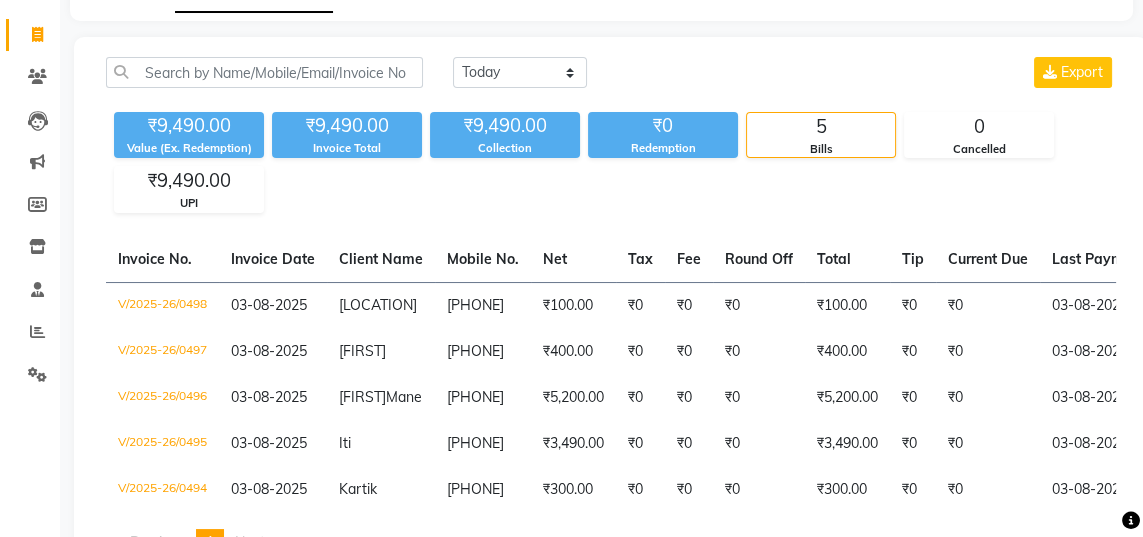 scroll, scrollTop: 0, scrollLeft: 0, axis: both 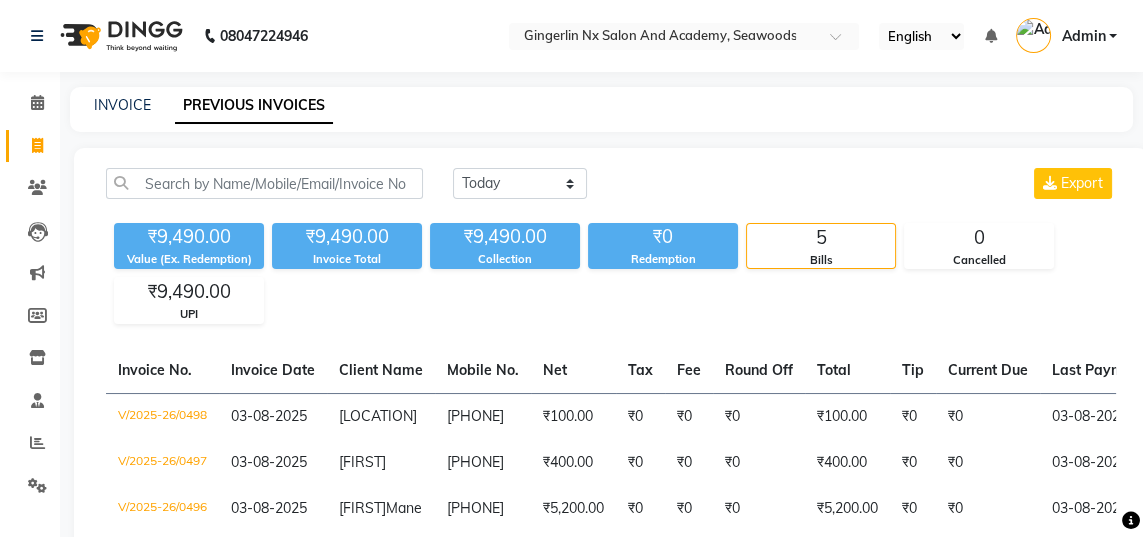 click 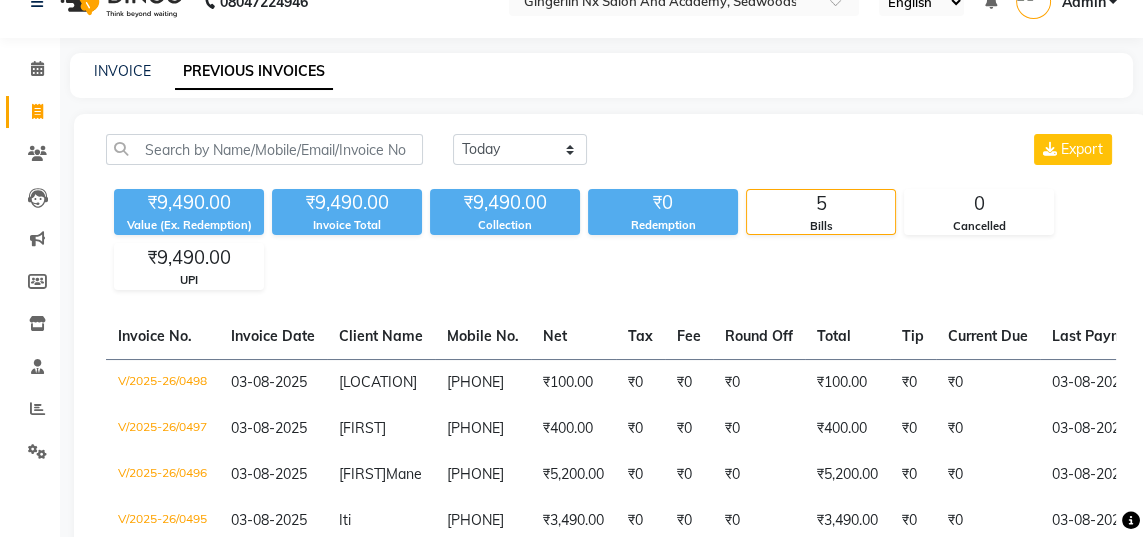 select on "service" 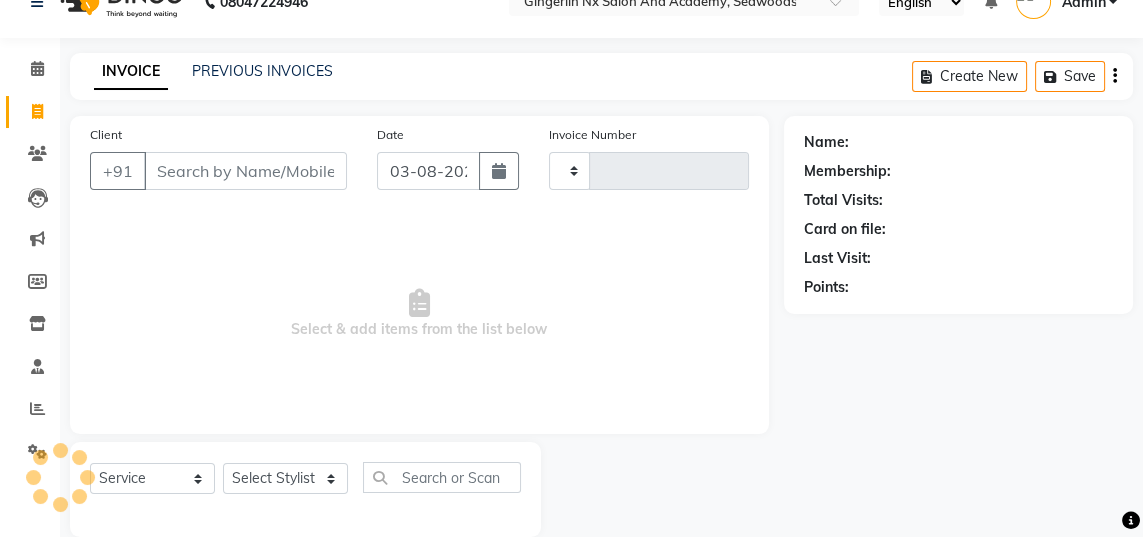 type on "0499" 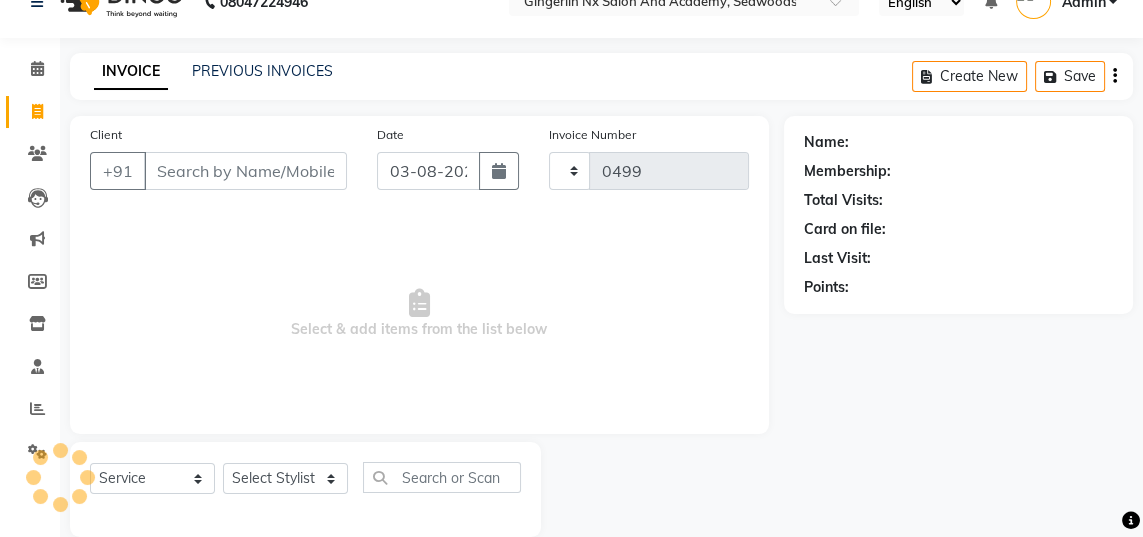 scroll, scrollTop: 63, scrollLeft: 0, axis: vertical 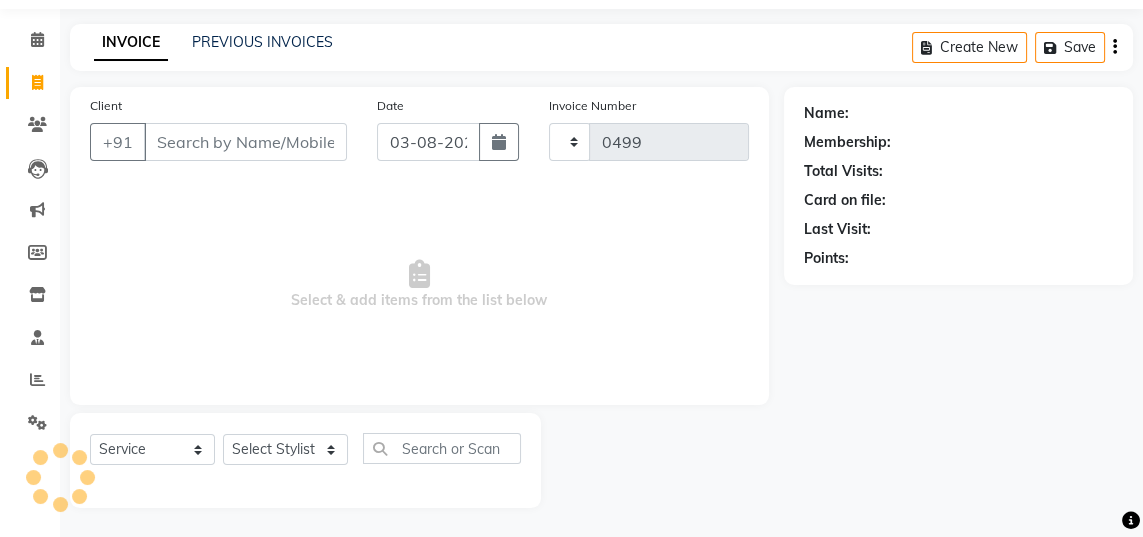 select on "480" 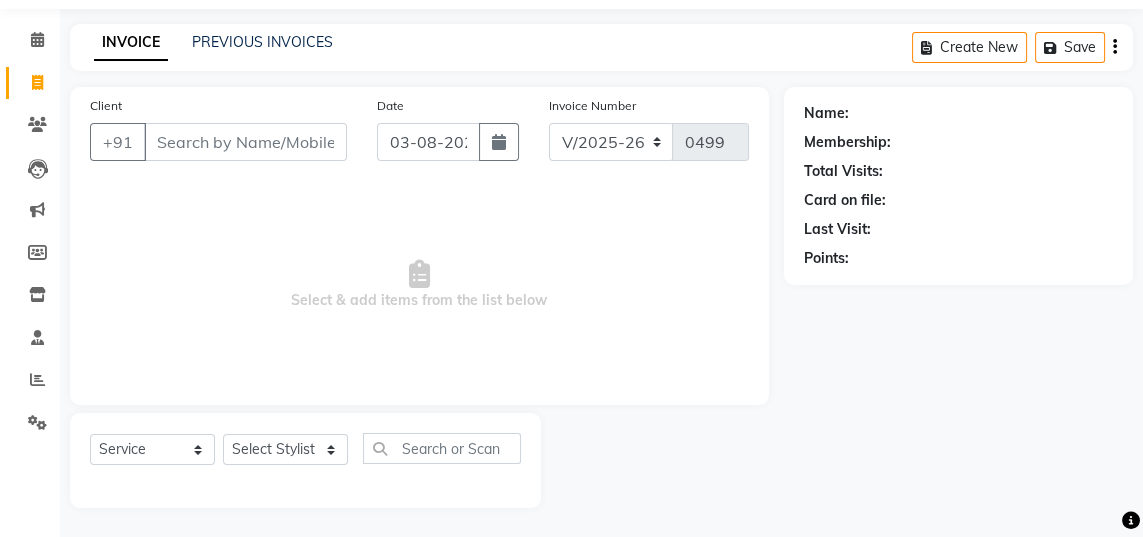 select on "membership" 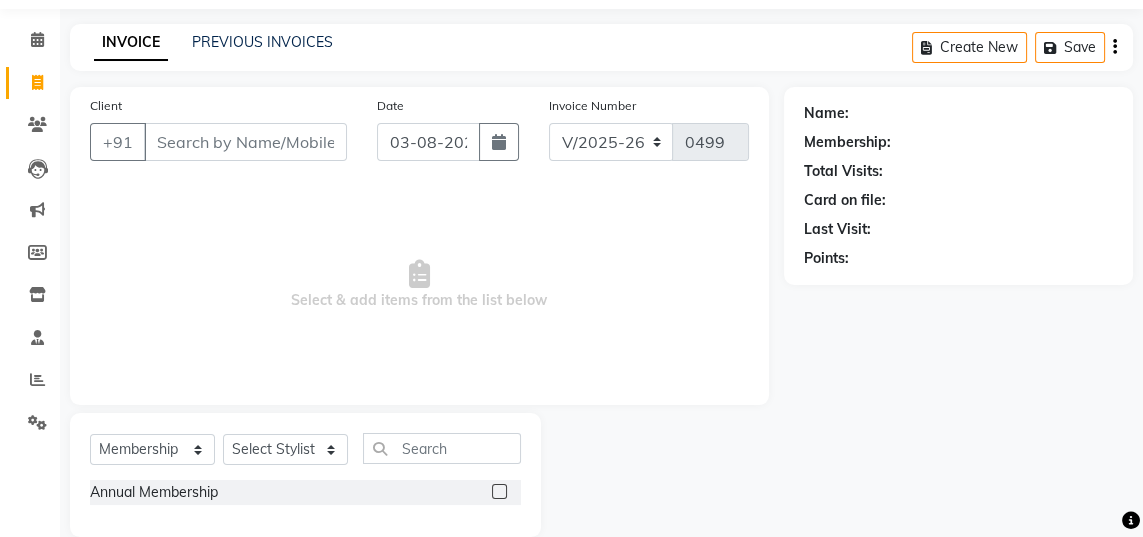 click on "Client" at bounding box center (245, 142) 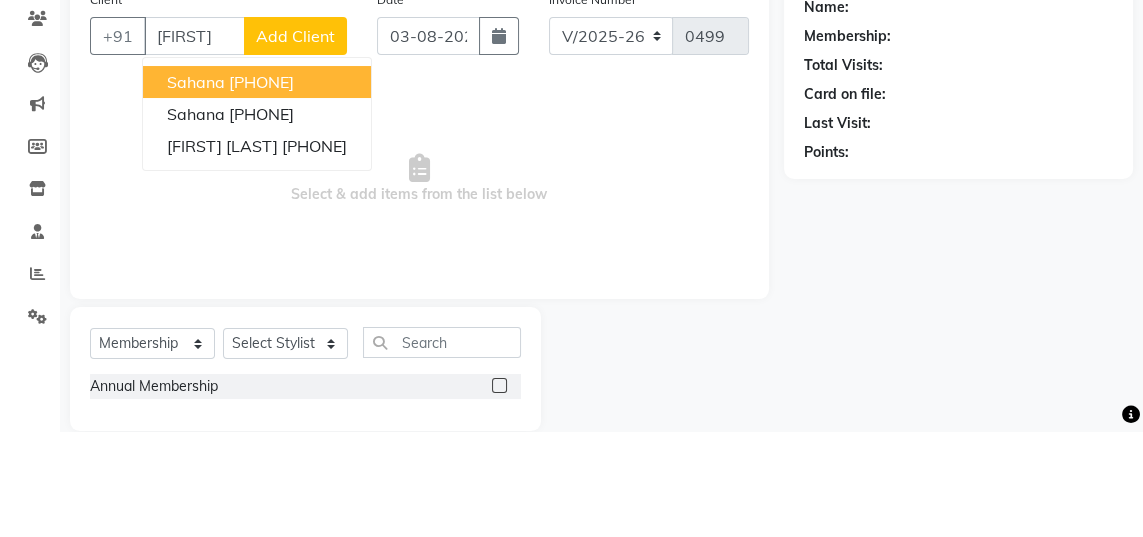 scroll, scrollTop: 63, scrollLeft: 0, axis: vertical 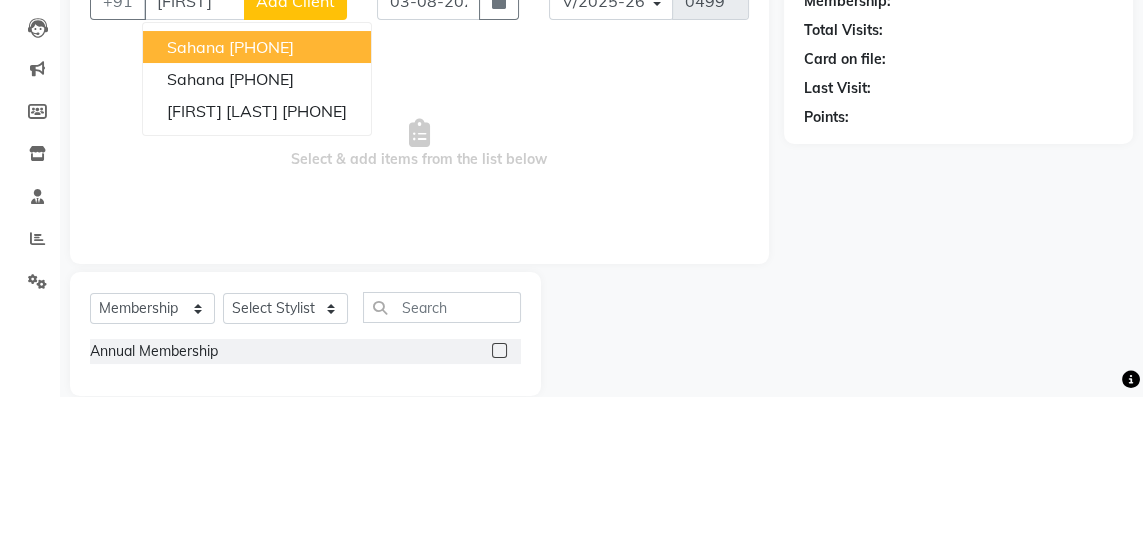 click on "[PHONE]" at bounding box center (314, 252) 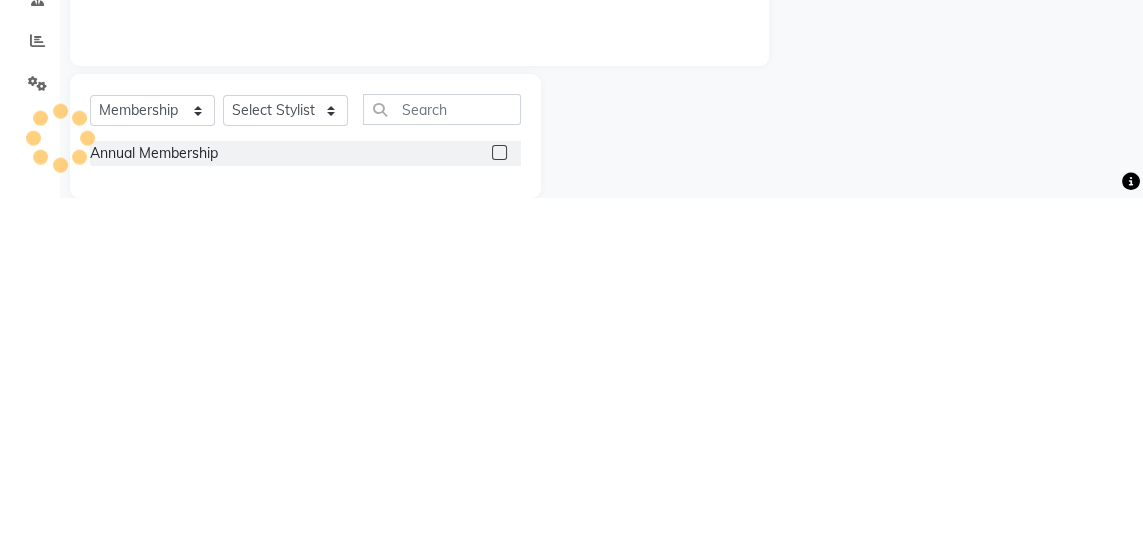 scroll, scrollTop: 63, scrollLeft: 0, axis: vertical 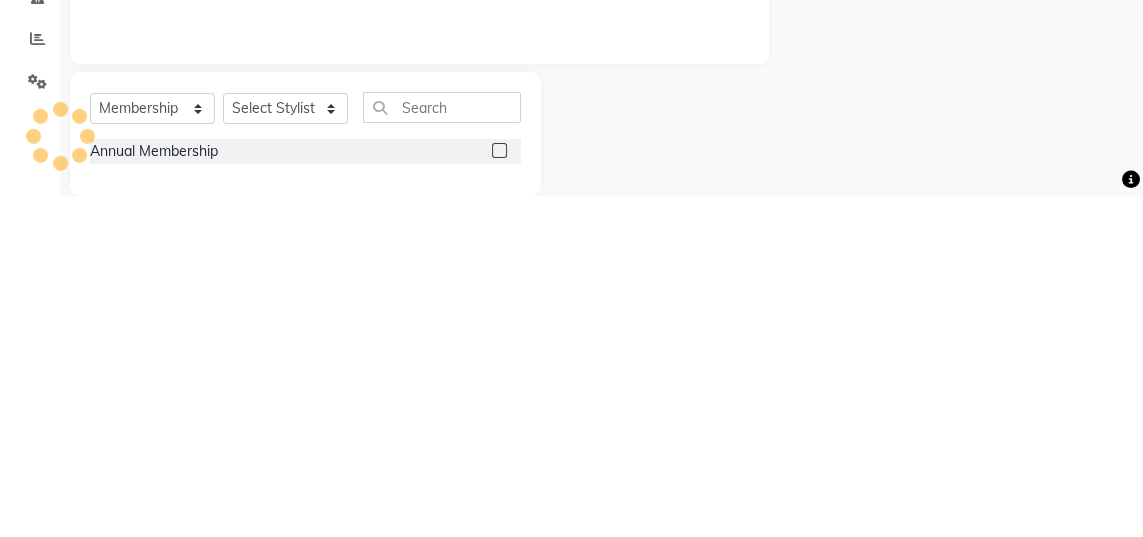 type on "[PHONE]" 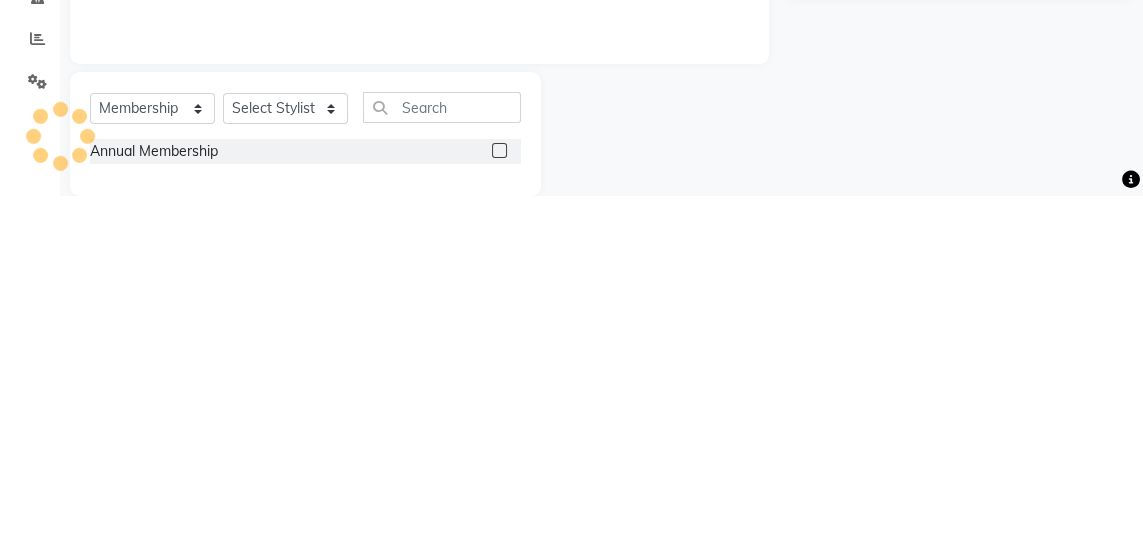 scroll, scrollTop: 63, scrollLeft: 0, axis: vertical 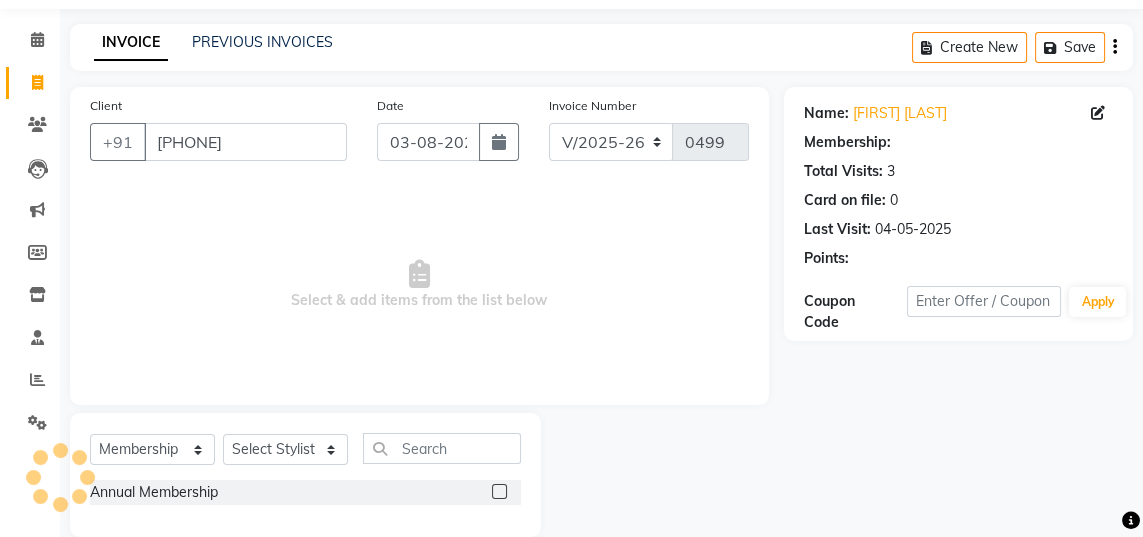 select on "1: Object" 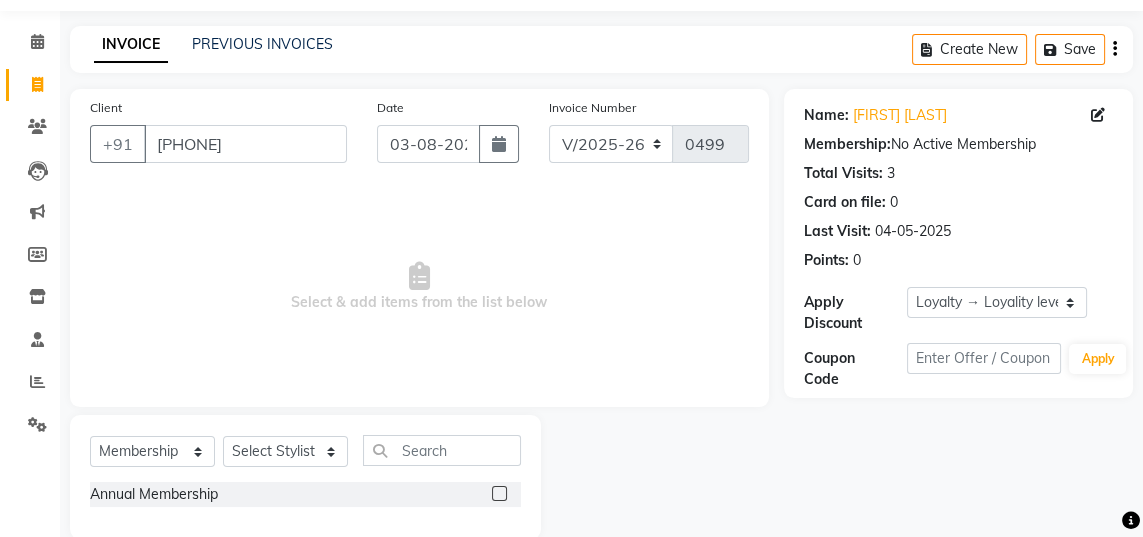 scroll, scrollTop: 0, scrollLeft: 0, axis: both 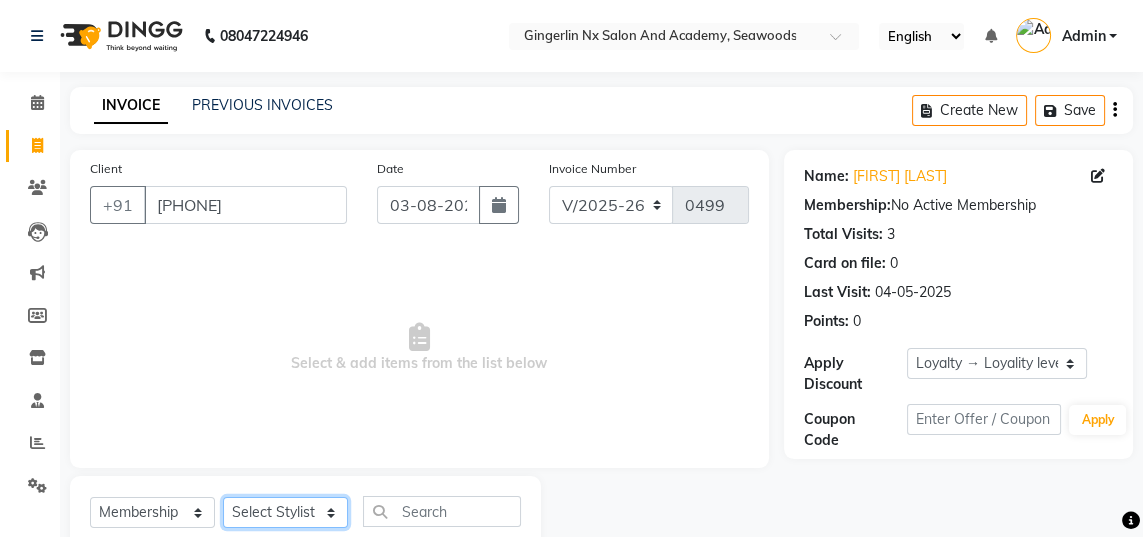 click on "Select Stylist Jaya Sajida Samar Sashina Sheetal Tosif" 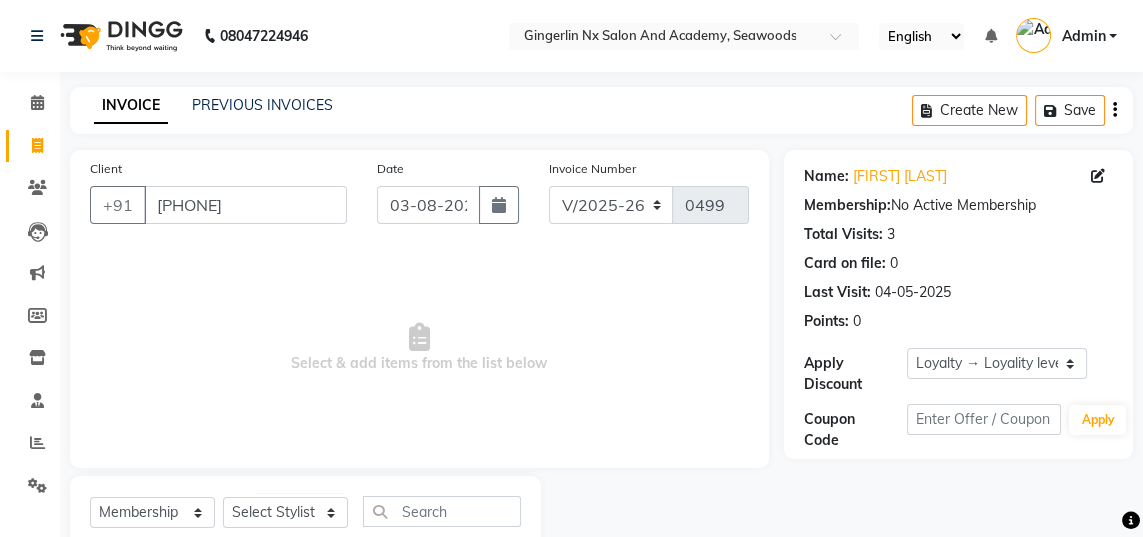 click on "Select & add items from the list below" at bounding box center (419, 348) 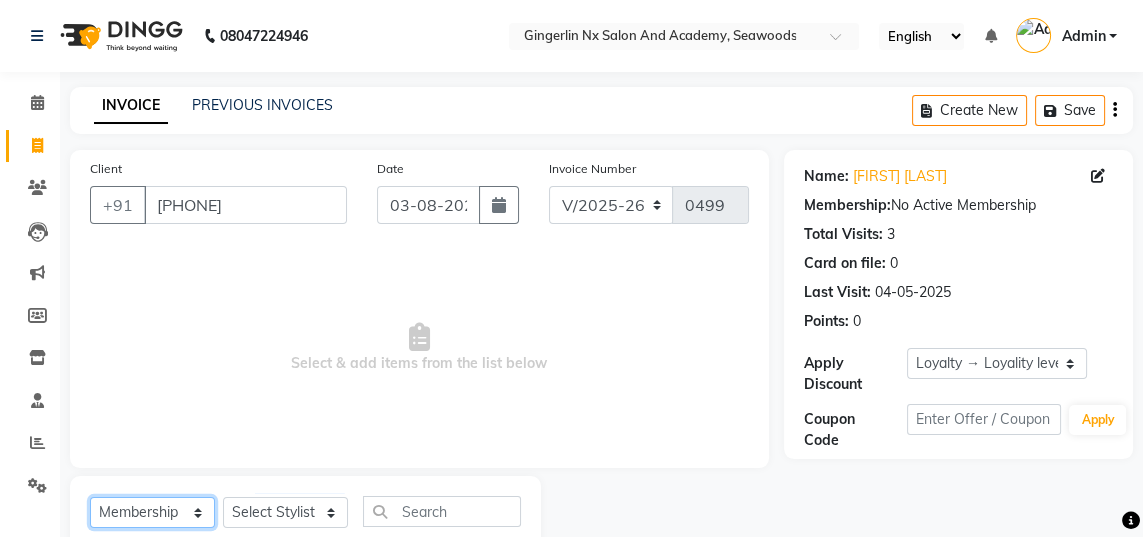 click on "Select  Service  Product  Membership  Package Voucher Prepaid Gift Card" 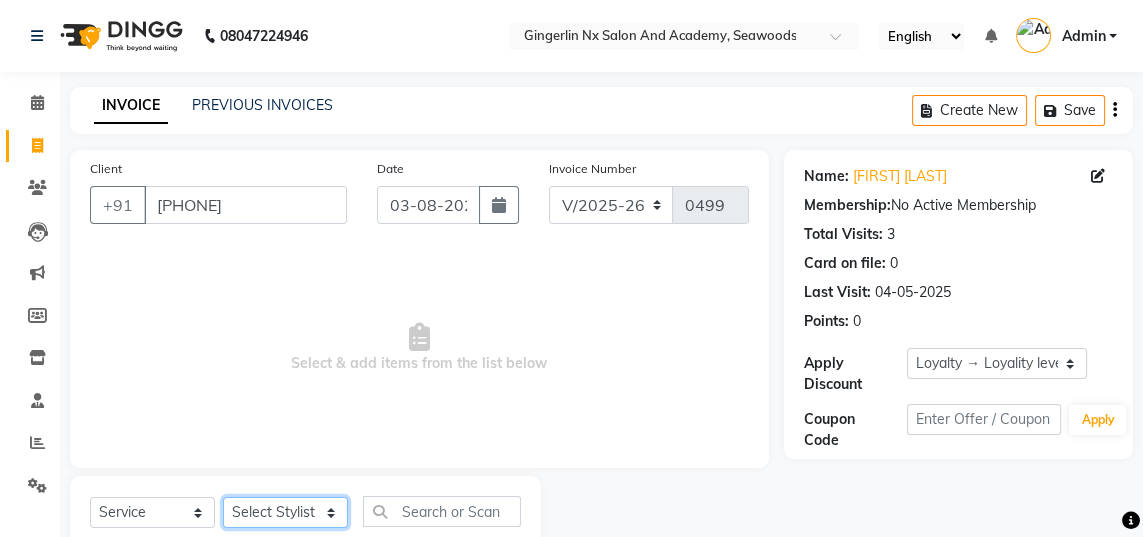 click on "Select Stylist Jaya Sajida Samar Sashina Sheetal Tosif" 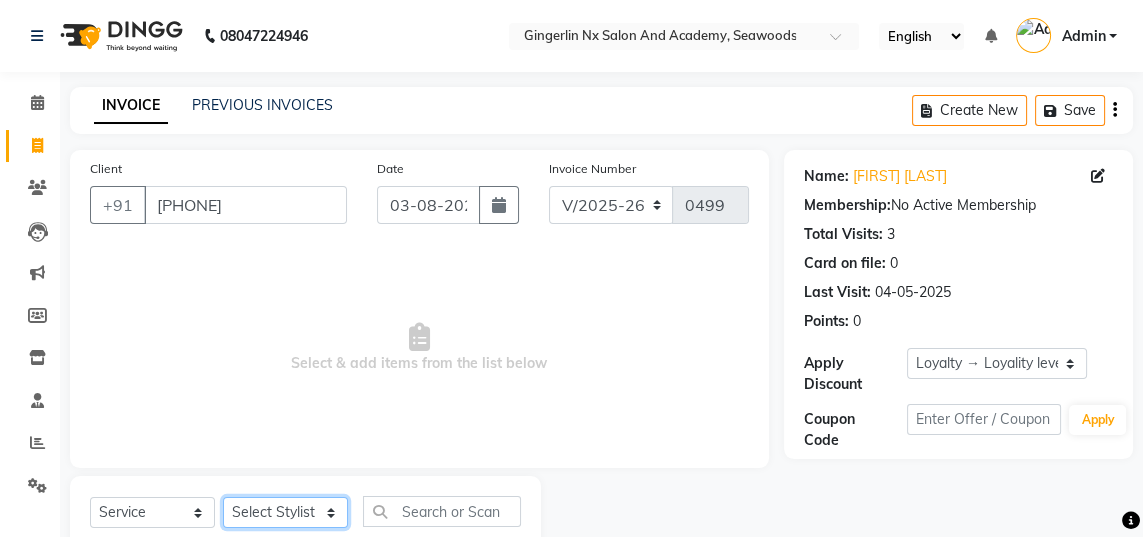 select on "84225" 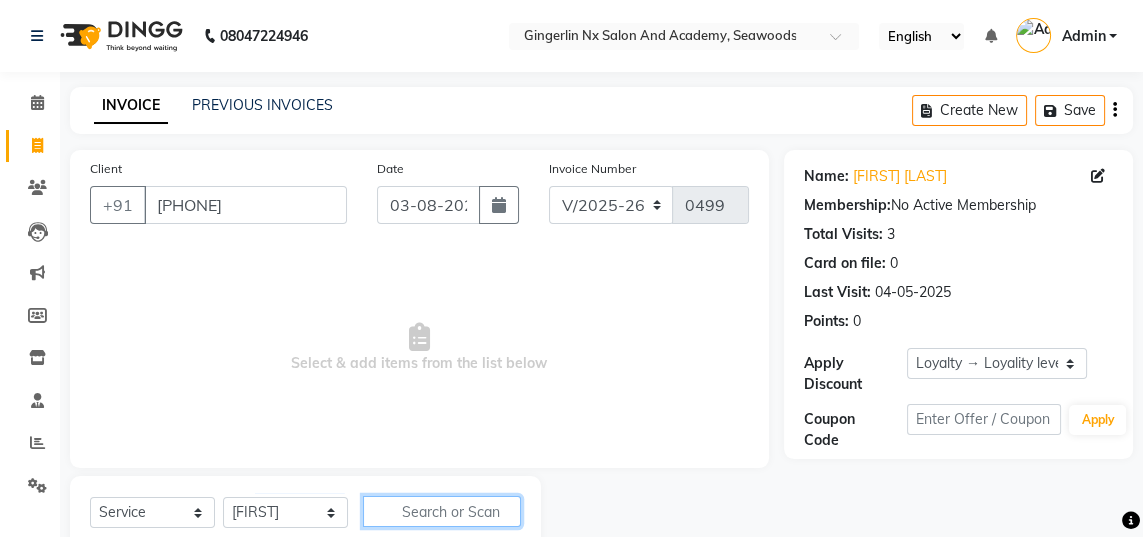 click 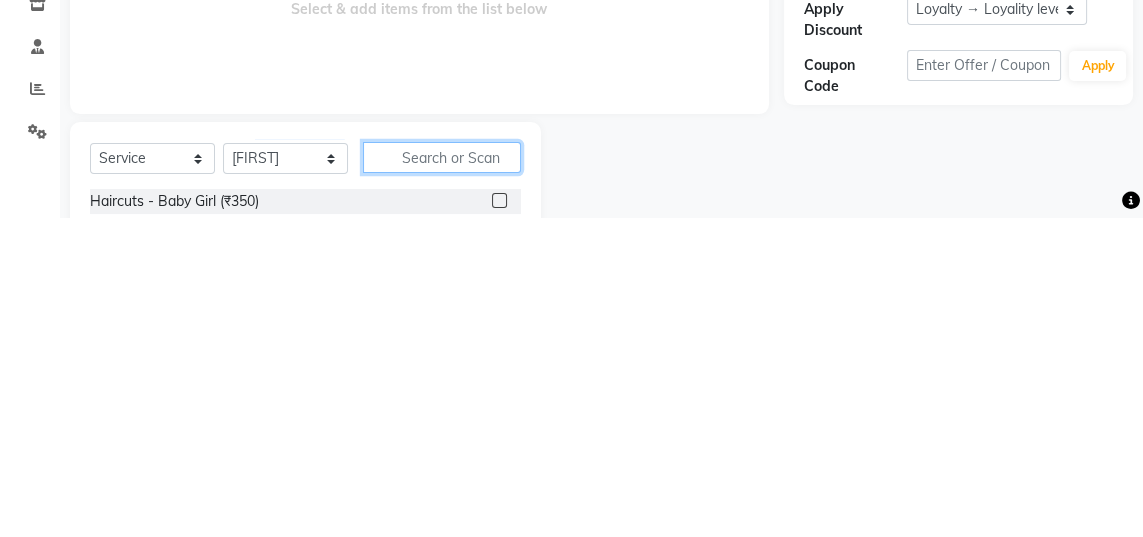 scroll, scrollTop: 58, scrollLeft: 0, axis: vertical 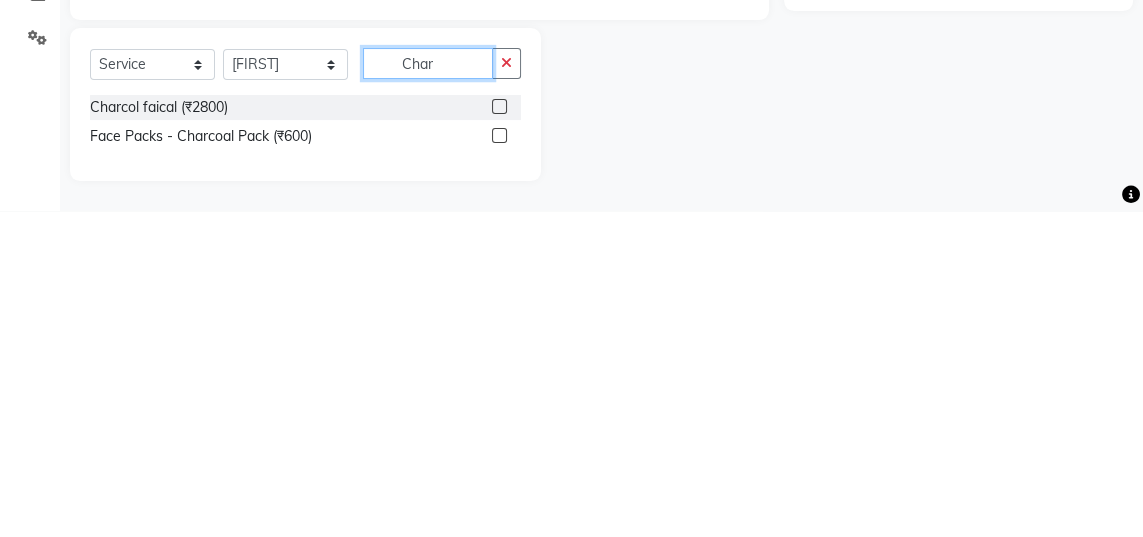 type on "Char" 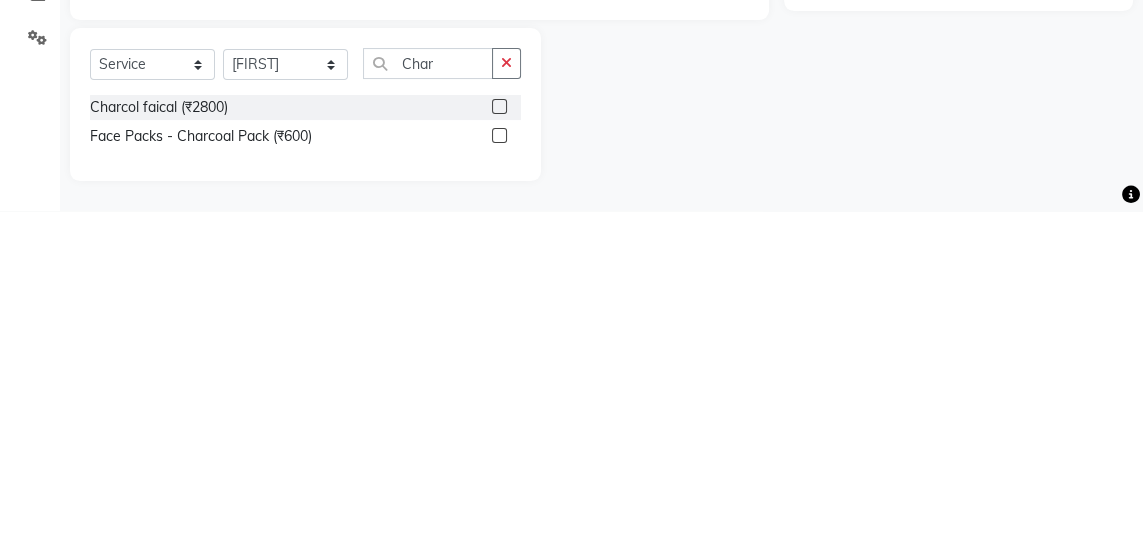 click 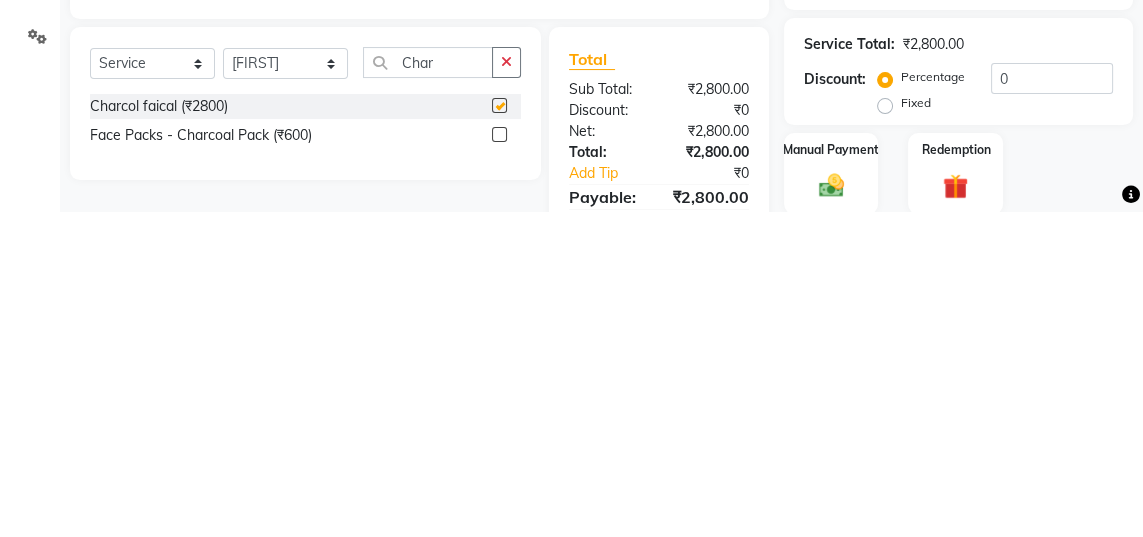 scroll, scrollTop: 123, scrollLeft: 0, axis: vertical 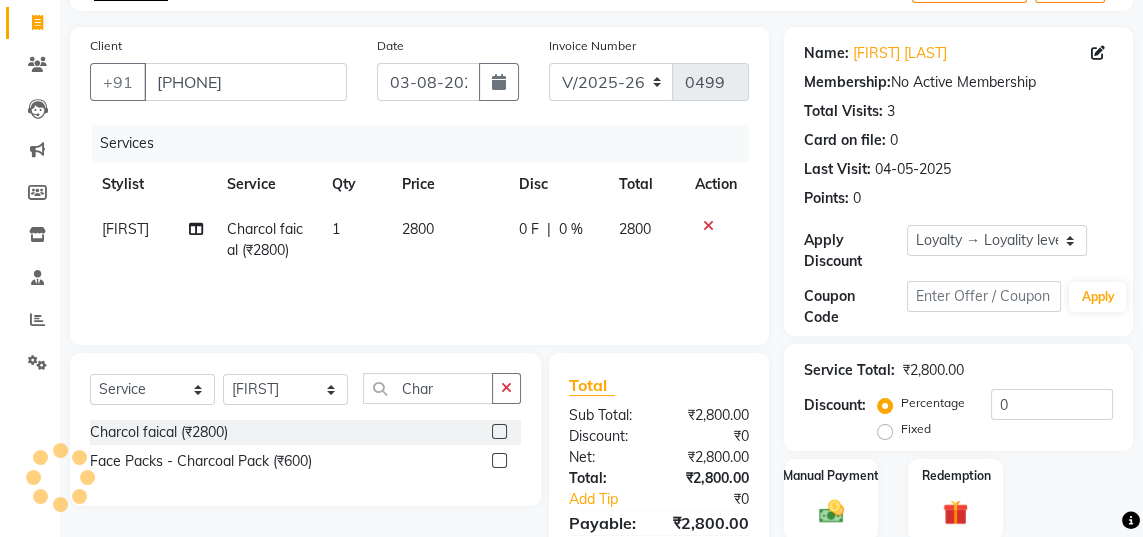 checkbox on "false" 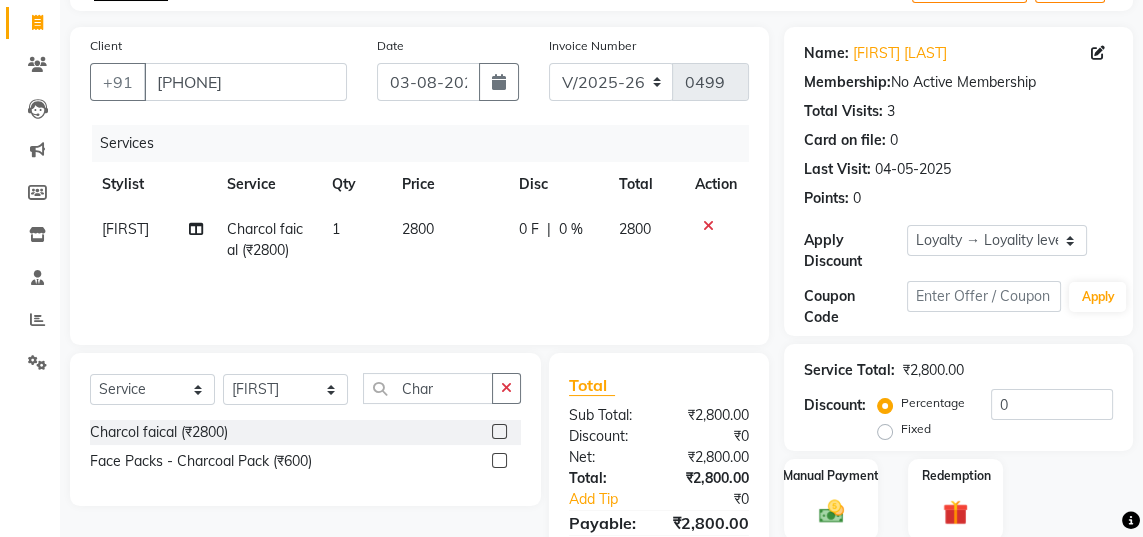 click 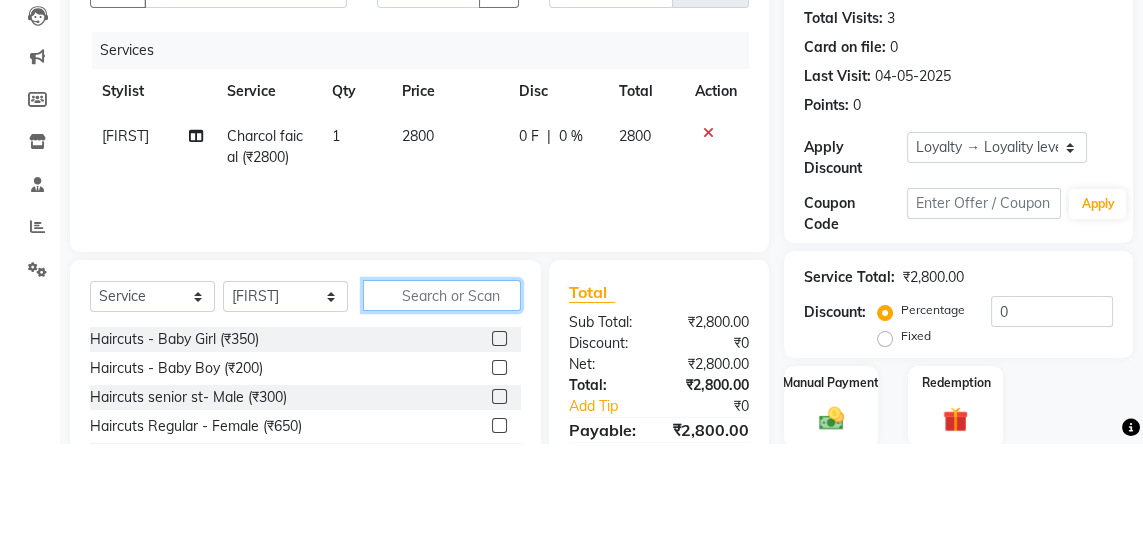 scroll, scrollTop: 123, scrollLeft: 0, axis: vertical 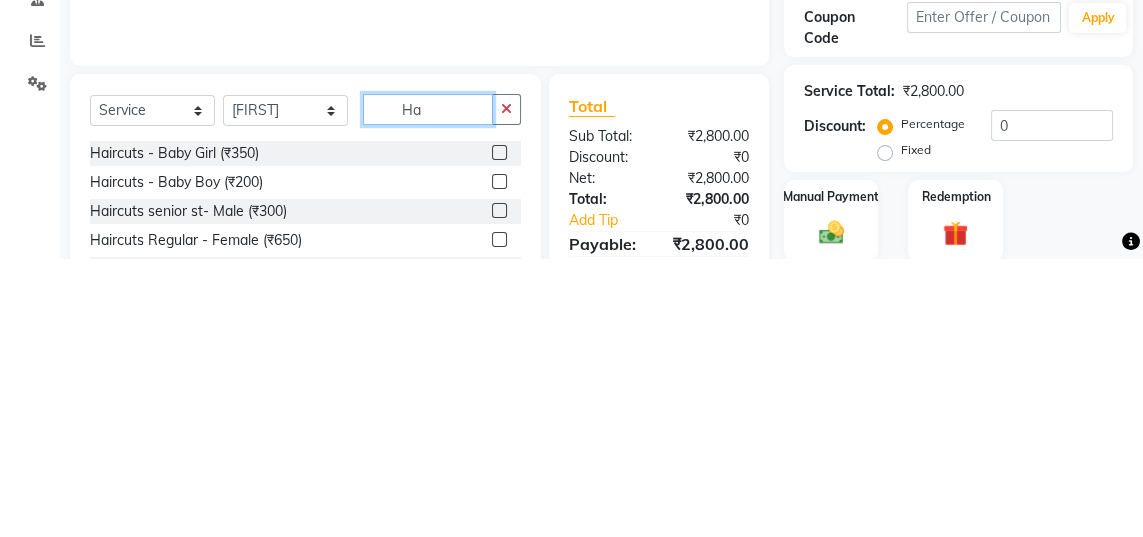 type on "H" 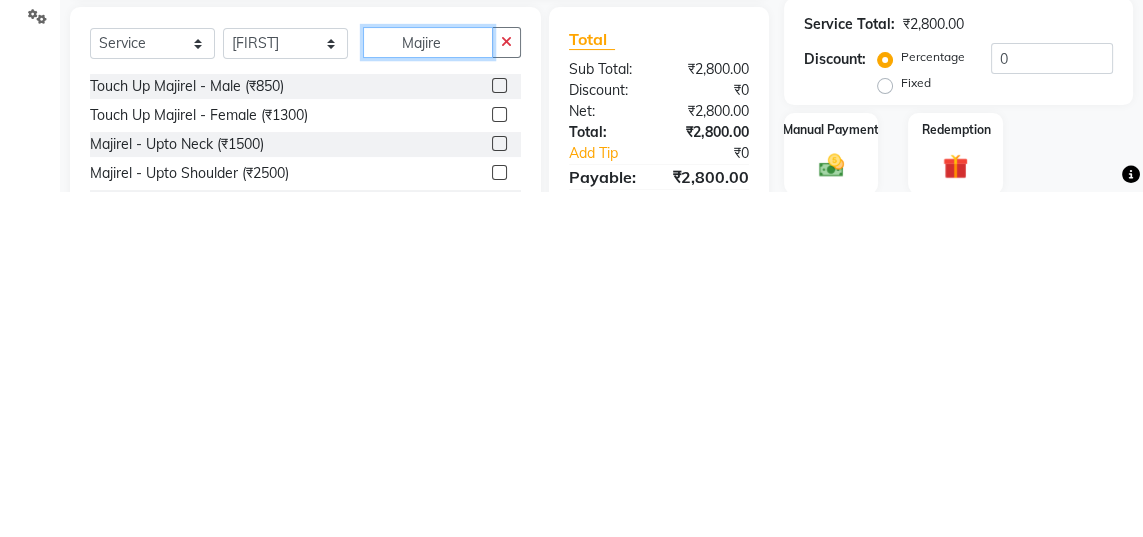 type on "Majire" 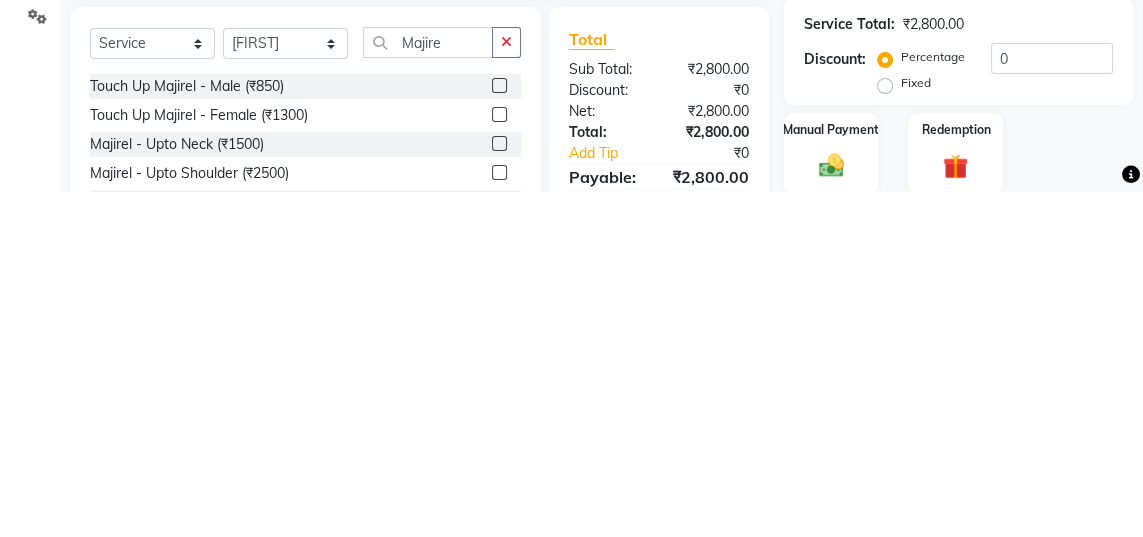 click 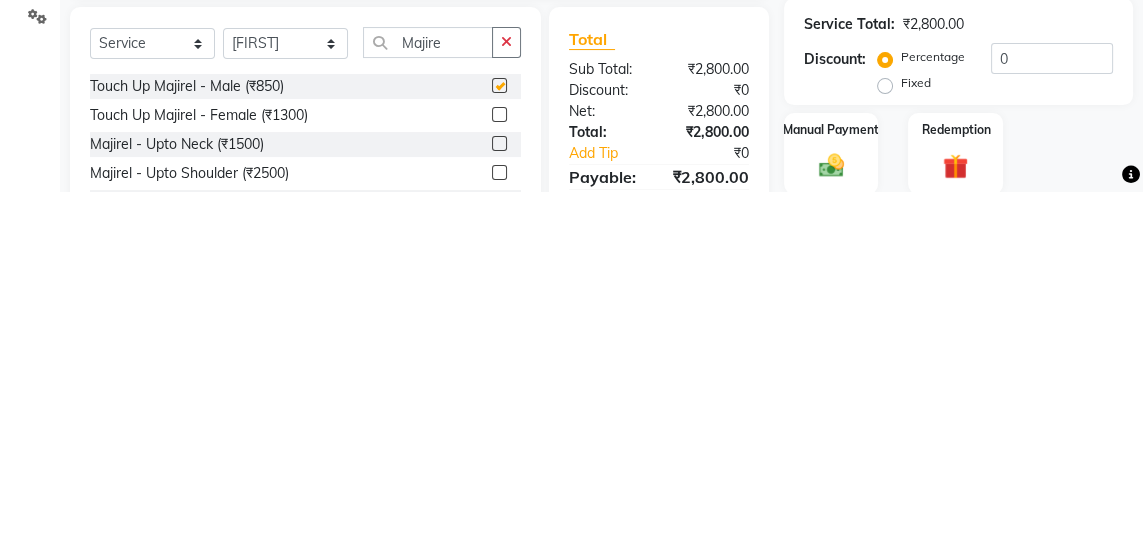 scroll, scrollTop: 123, scrollLeft: 0, axis: vertical 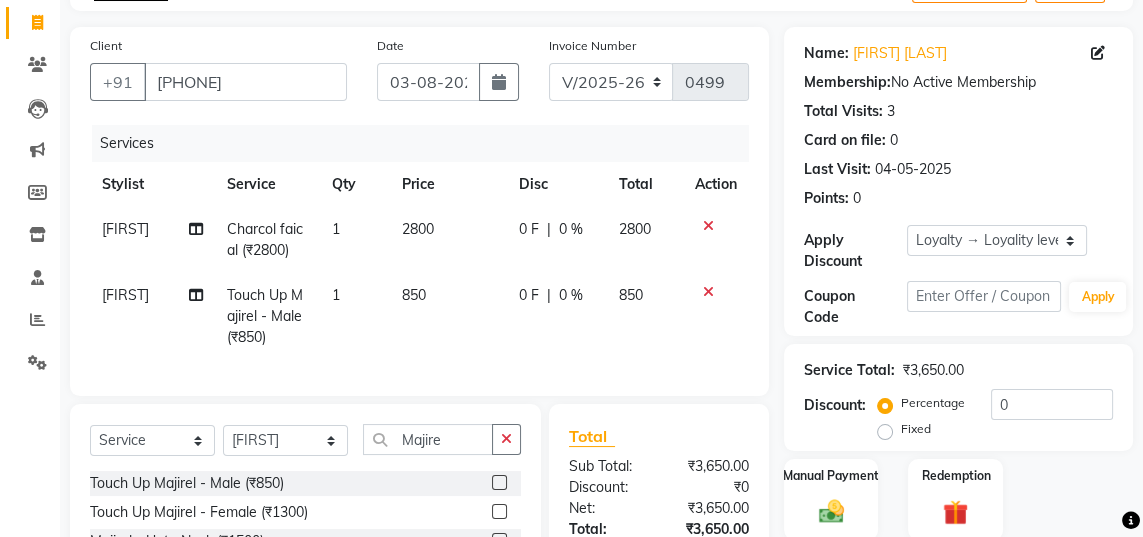 checkbox on "false" 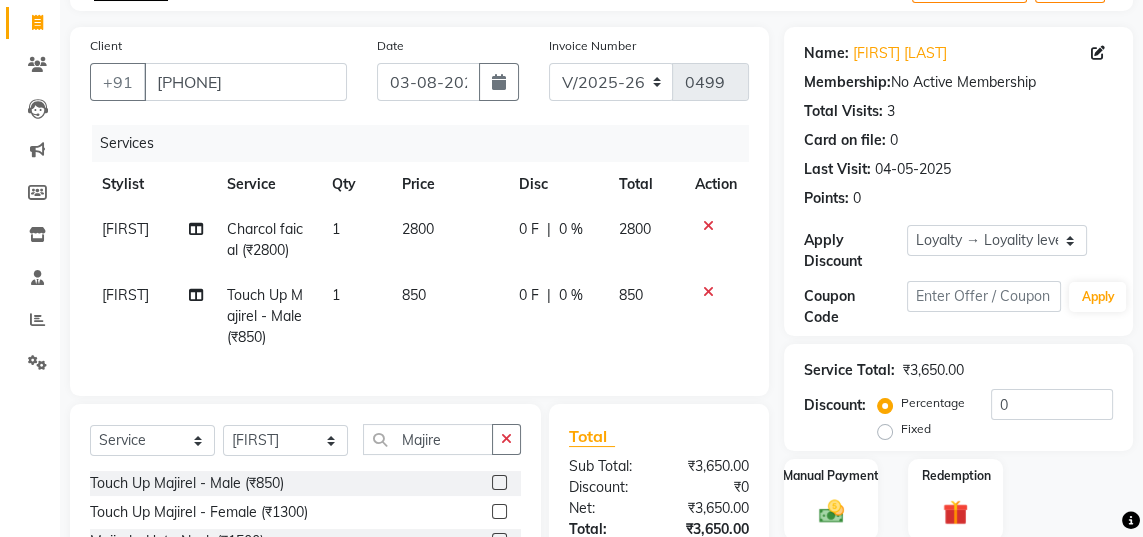 click on "850" 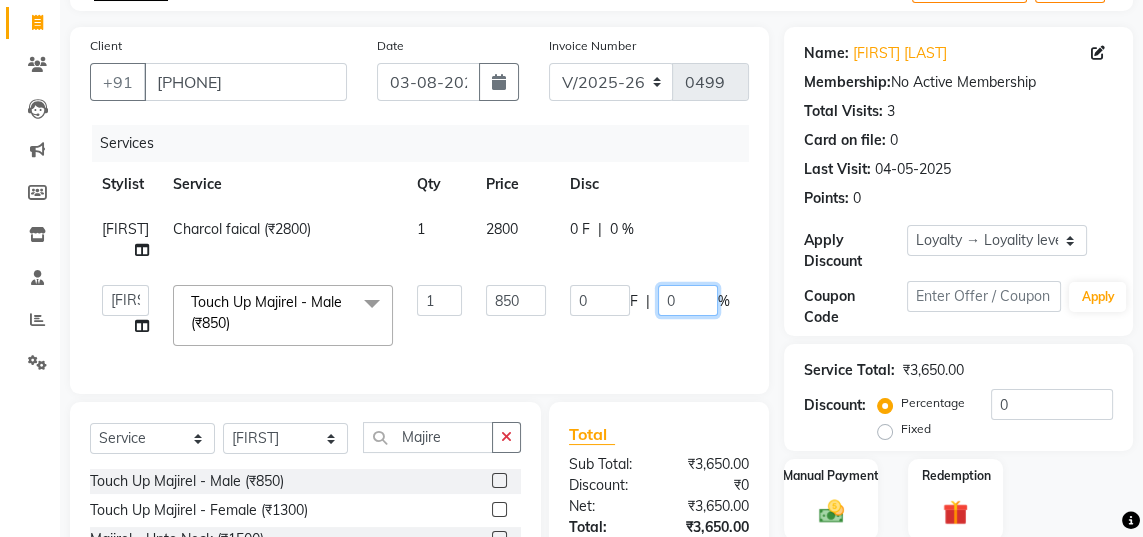 click on "0" 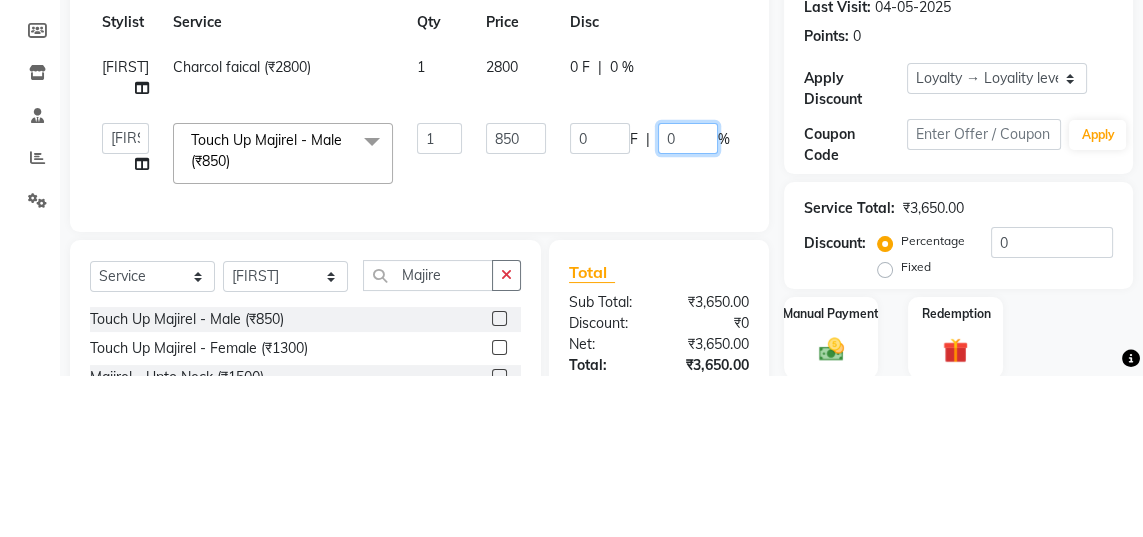 scroll, scrollTop: 123, scrollLeft: 0, axis: vertical 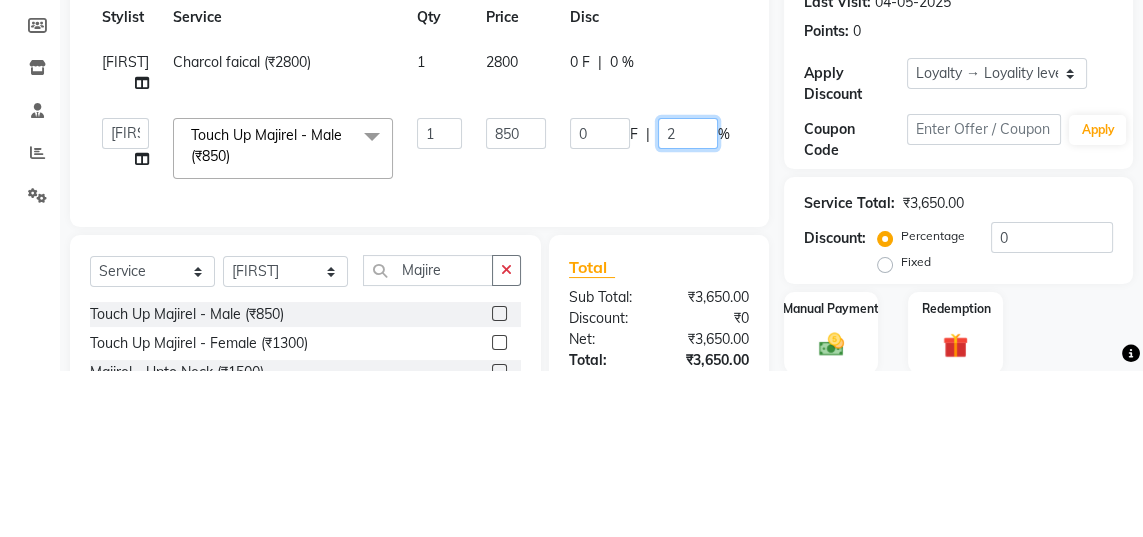 type on "20" 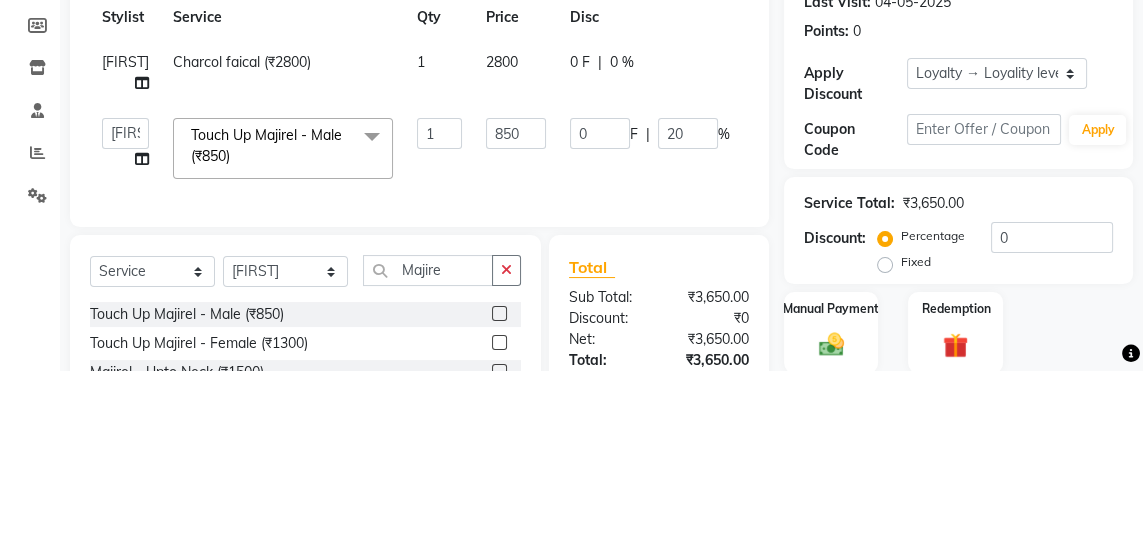 click on "[FIRST]   [FIRST]   [FIRST]   [FIRST]   [FIRST]   [FIRST]  Touch Up Majirel - Male (₹850)  x Haircuts - Baby Girl (₹350) Haircuts - Baby Boy (₹200) Haircuts senior st- Male (₹300) Haircuts Regular - Female  (₹650) Haircuts - Fringe (₹150) Face wax full (₹250) smart bond upto shoulder (₹1000) smart bond below shoulder (₹1200) Haircuts Sr. Stylist - Female  (₹800) Haircuts Director - Female  (₹1000) Haircuts Sr. Stylist - Male (₹300) Haircuts Director- Male (₹500) streaks (₹250) cystein wash upto shoulder (₹350) cystien wash below shoulder (₹350) Botox (₹5000) Nanoplastia (₹6000) Makeup (₹2500) Olaplex (₹1500) Back neck bleach (₹400) Neck bleach (₹400) Arms bleach (₹600) Feet bleach  (₹300) Back bleach (₹600) Half leg bleach (₹600) Full legs bleach  (₹800) Charcol faical (₹2800) Radiance  (₹2500) Face bleach (₹400) D tan face  (₹850) D tan hand (₹1200) D tan feet (₹500) Sealer (₹1300) Inforcer shampoo (₹990) Taksh mask (₹1080) Taksh (₹990) 1 0" 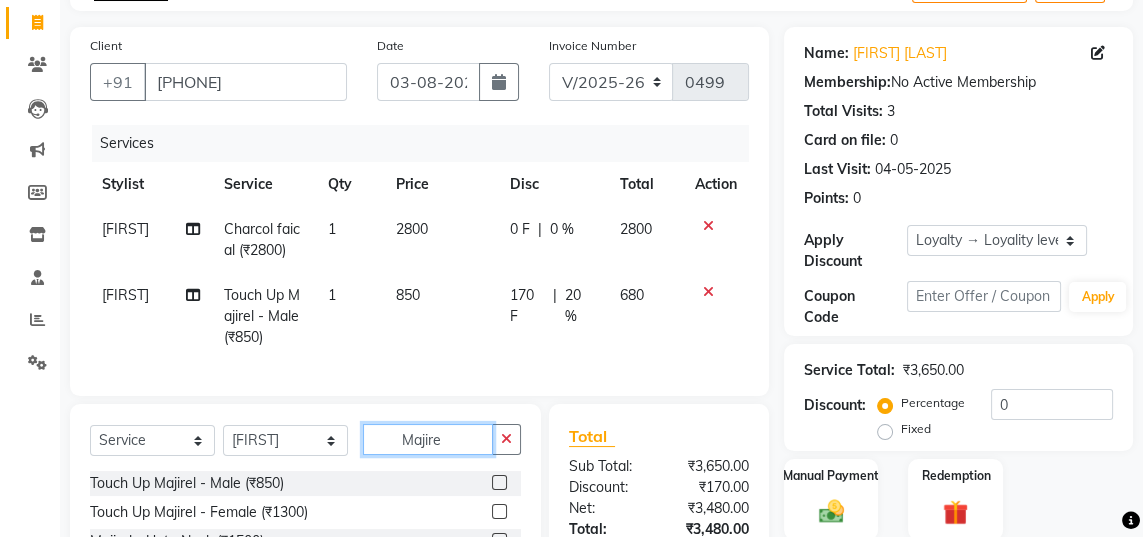 click on "Majire" 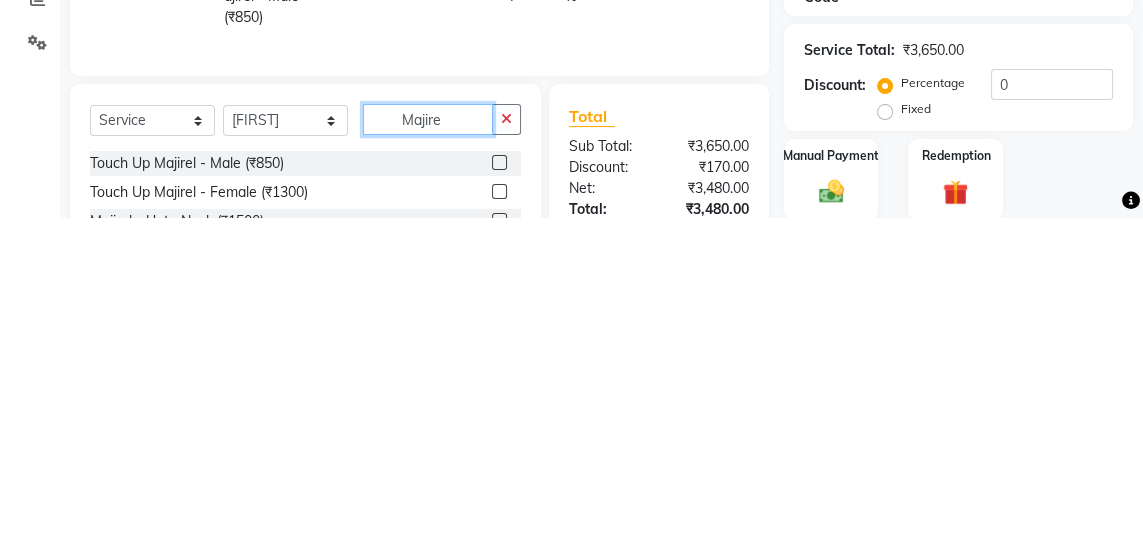 scroll, scrollTop: 133, scrollLeft: 0, axis: vertical 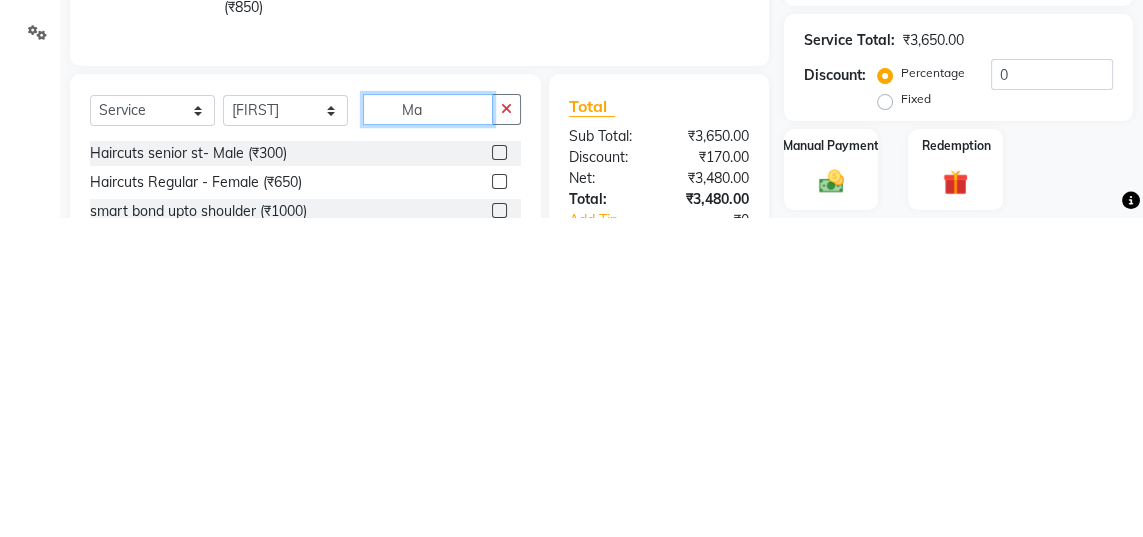 type on "M" 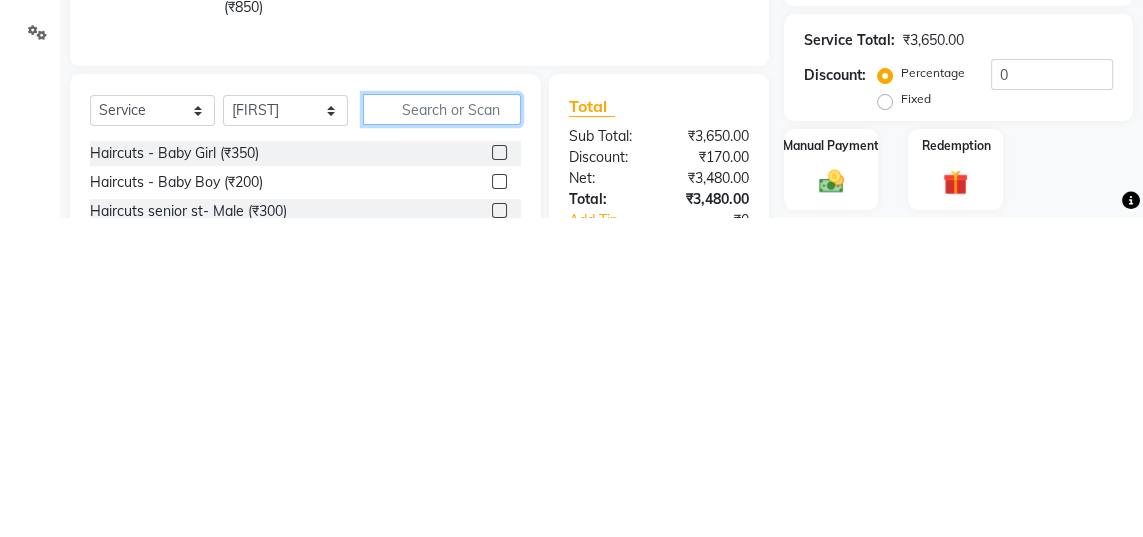 type 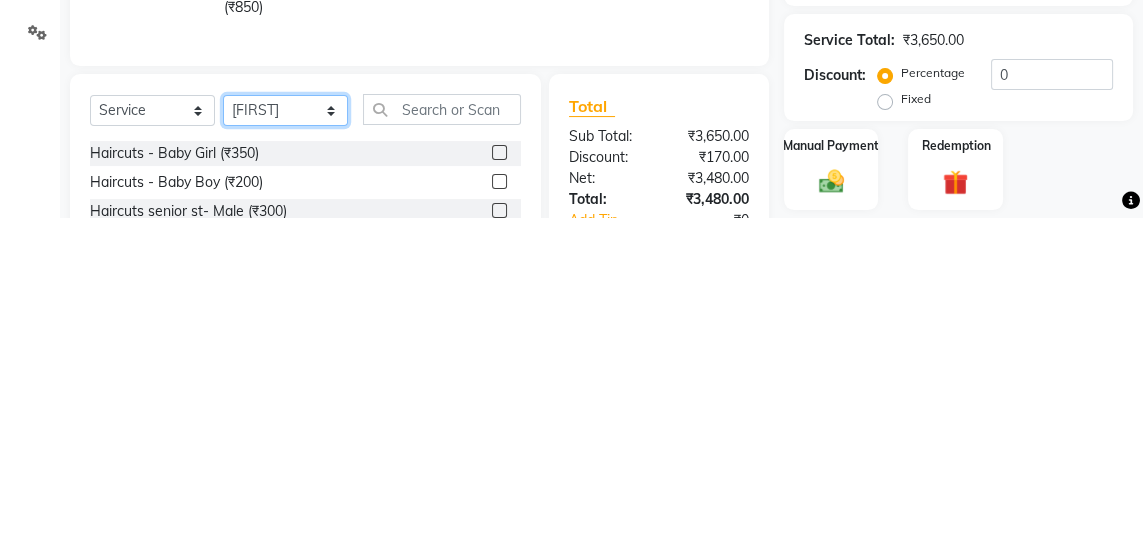 click on "Select Stylist Jaya Sajida Samar Sashina Sheetal Tosif" 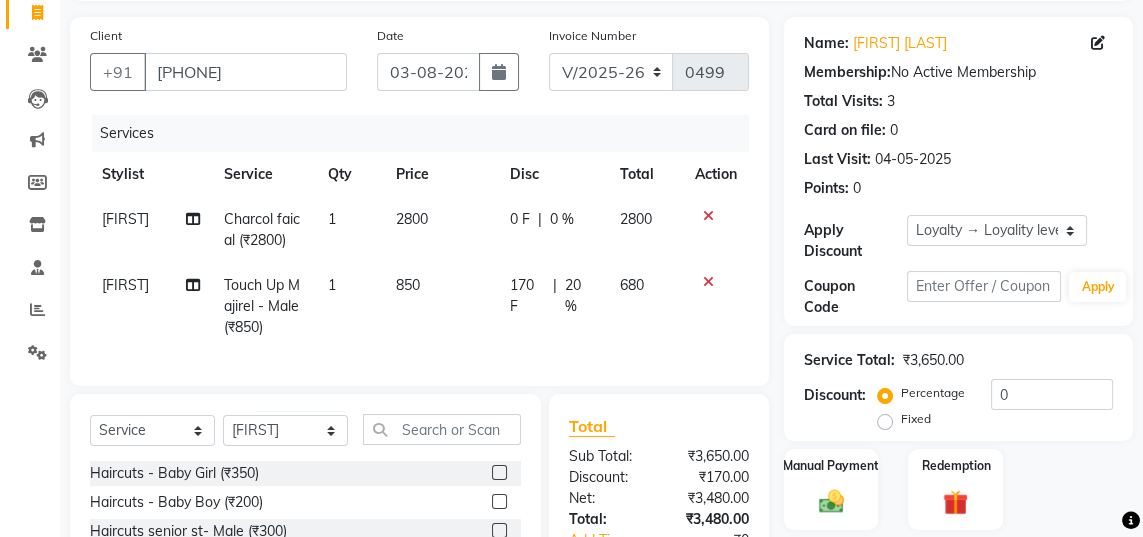 click on "[FIRST]" 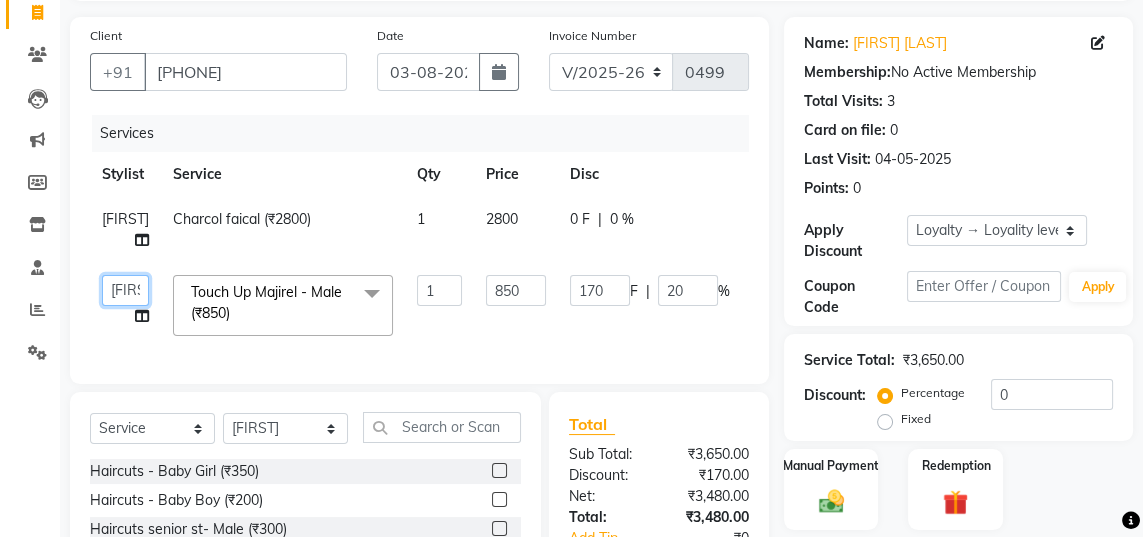 click on "Jaya   Sajida   Samar   Sashina   Sheetal   Tosif" 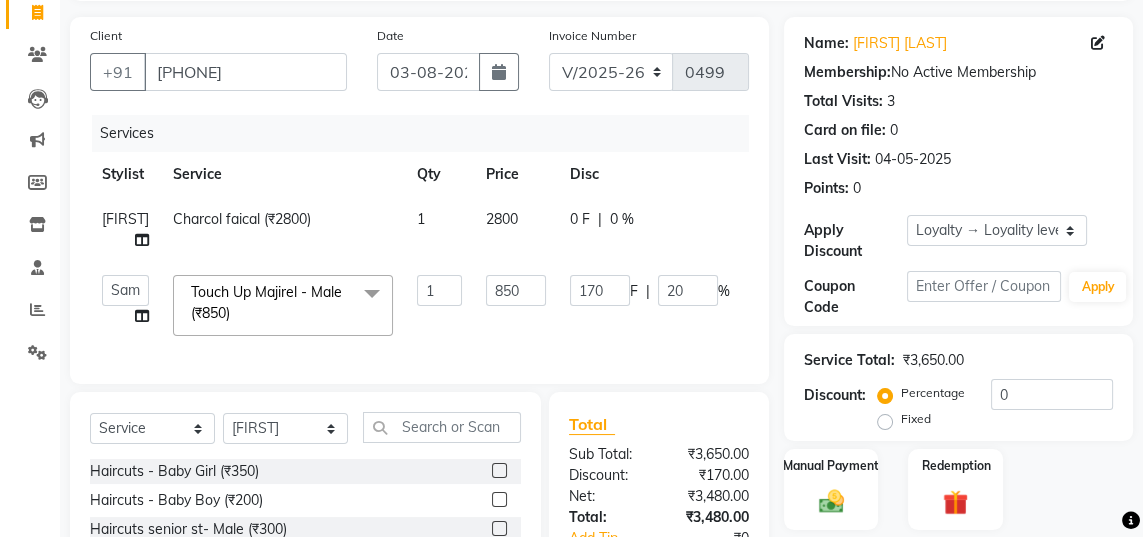 select on "84215" 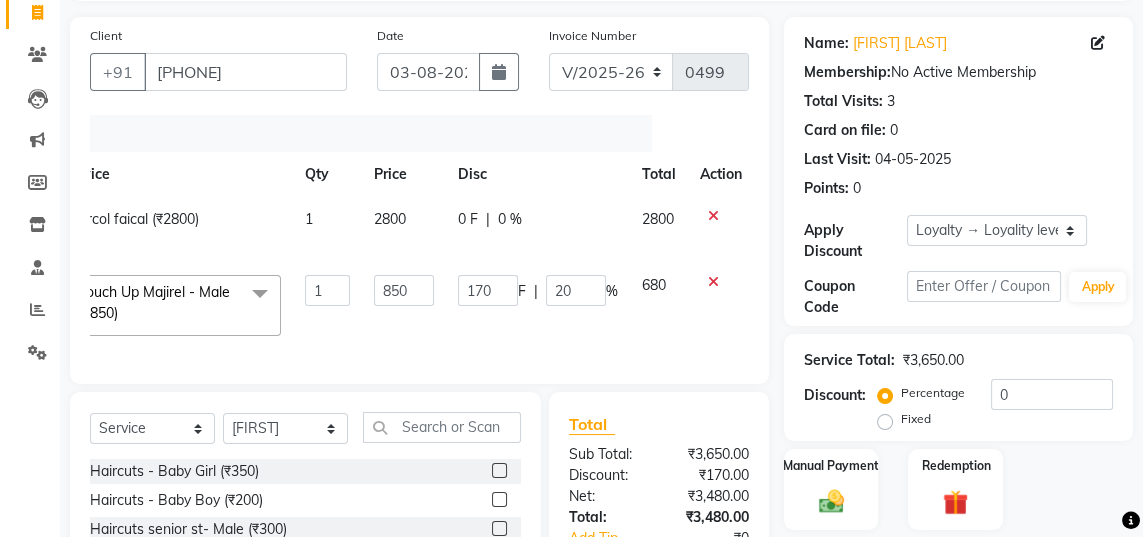 click 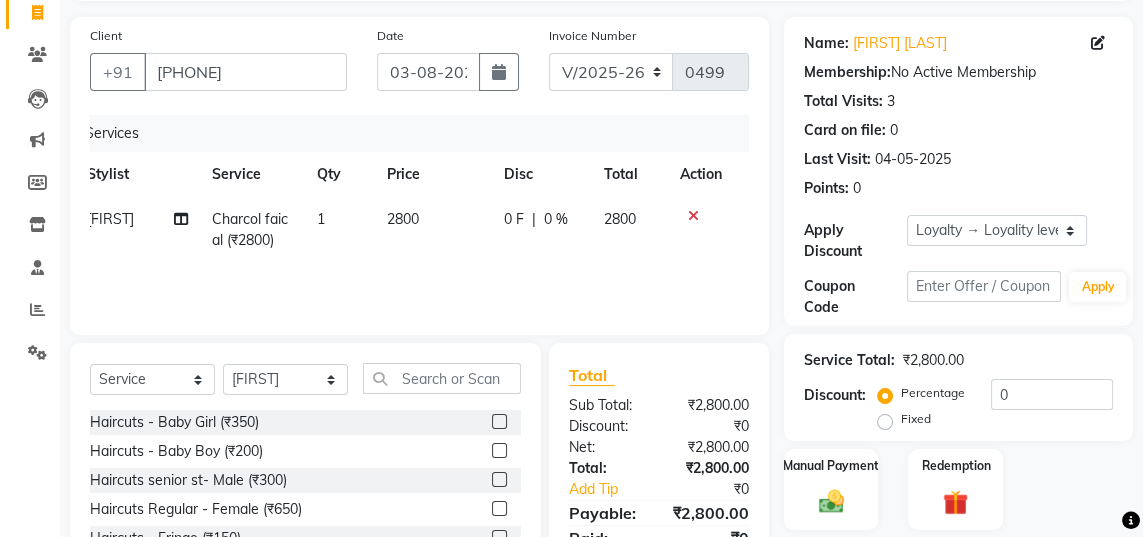 scroll, scrollTop: 0, scrollLeft: 15, axis: horizontal 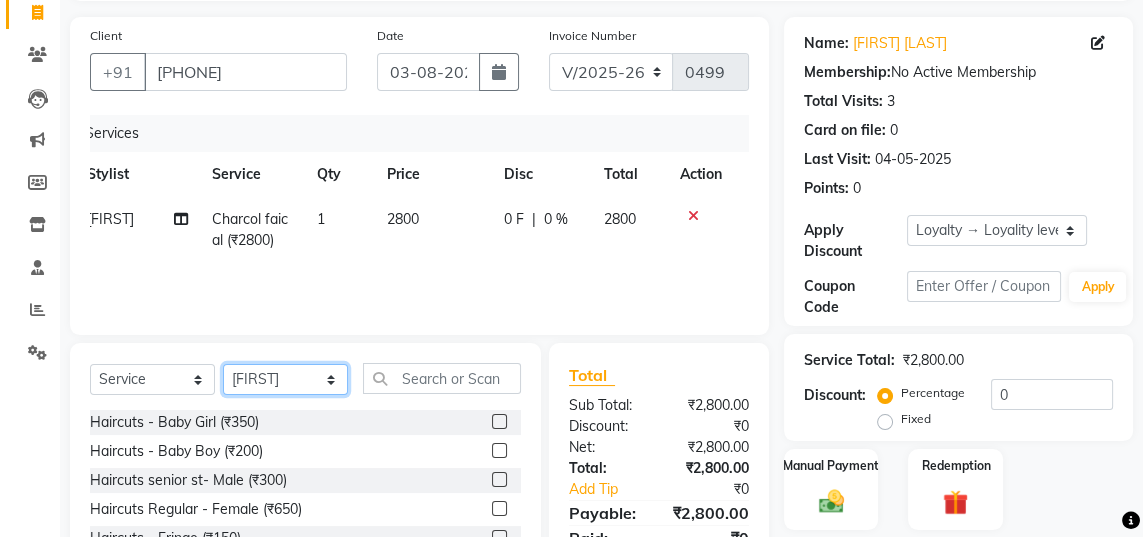 click on "Select Stylist Jaya Sajida Samar Sashina Sheetal Tosif" 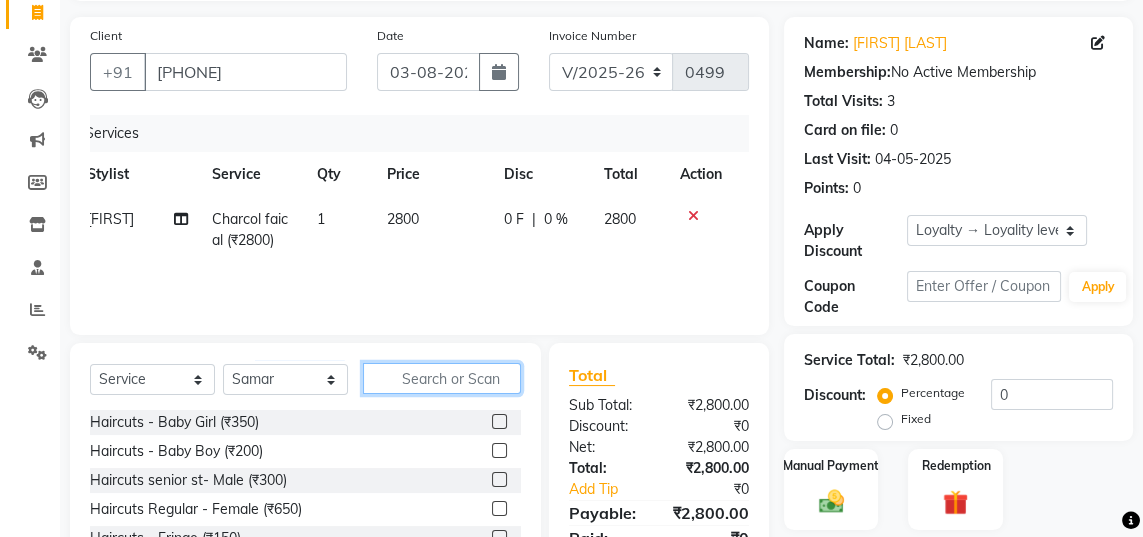click 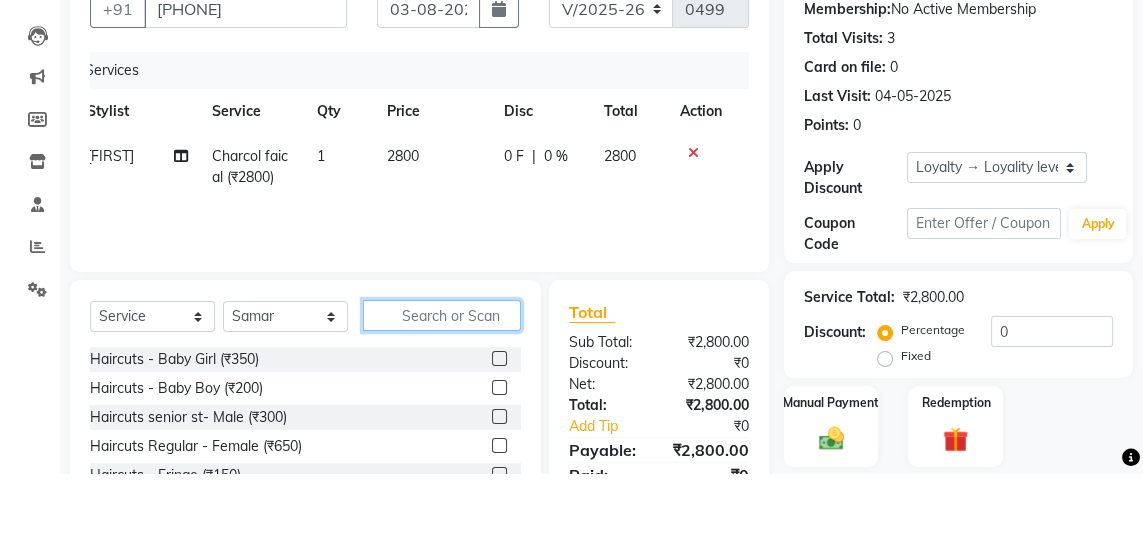 scroll, scrollTop: 133, scrollLeft: 0, axis: vertical 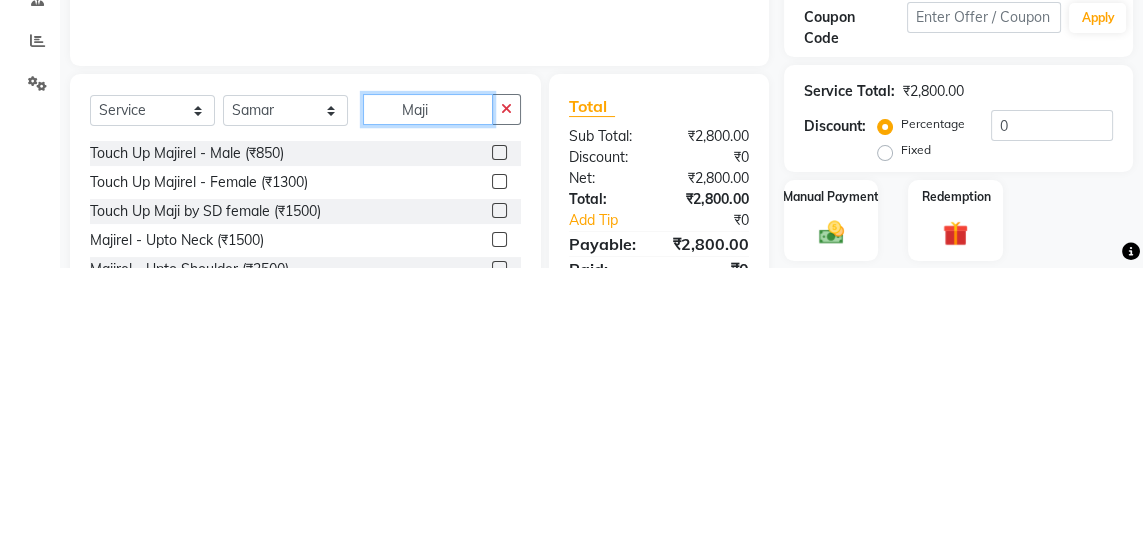 type on "Maji" 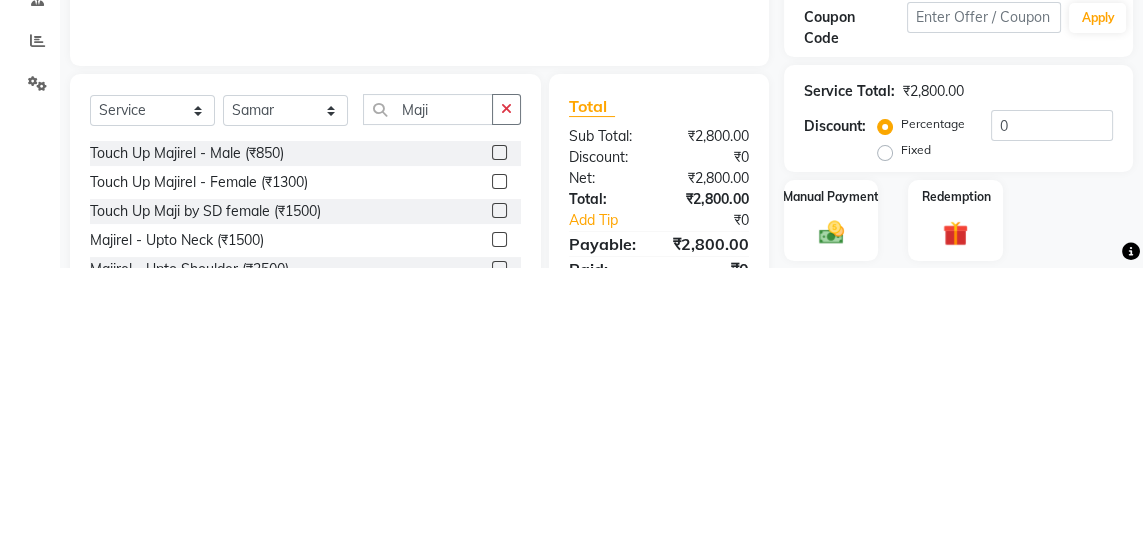 click 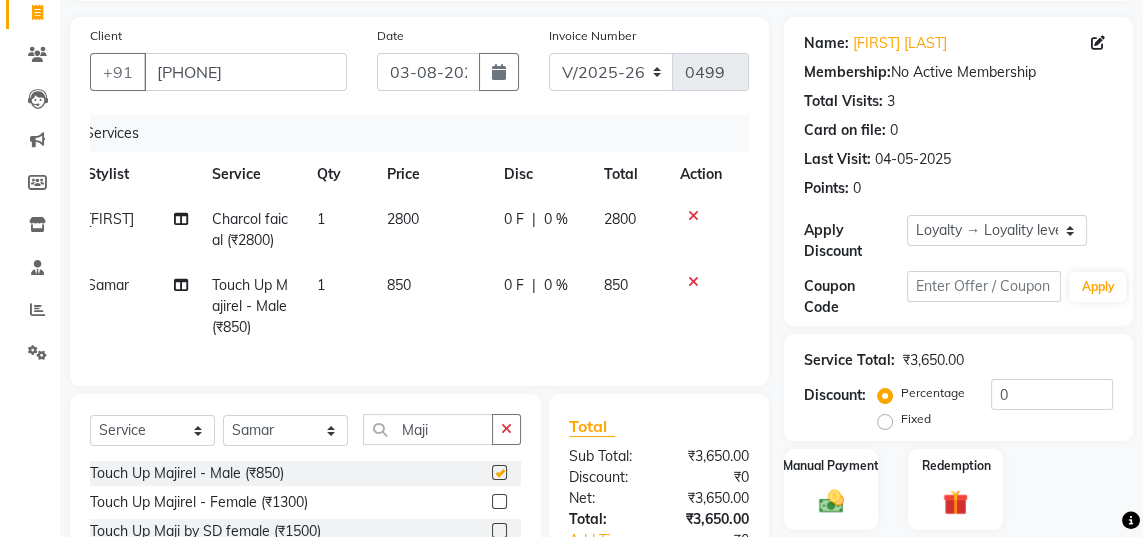 checkbox on "false" 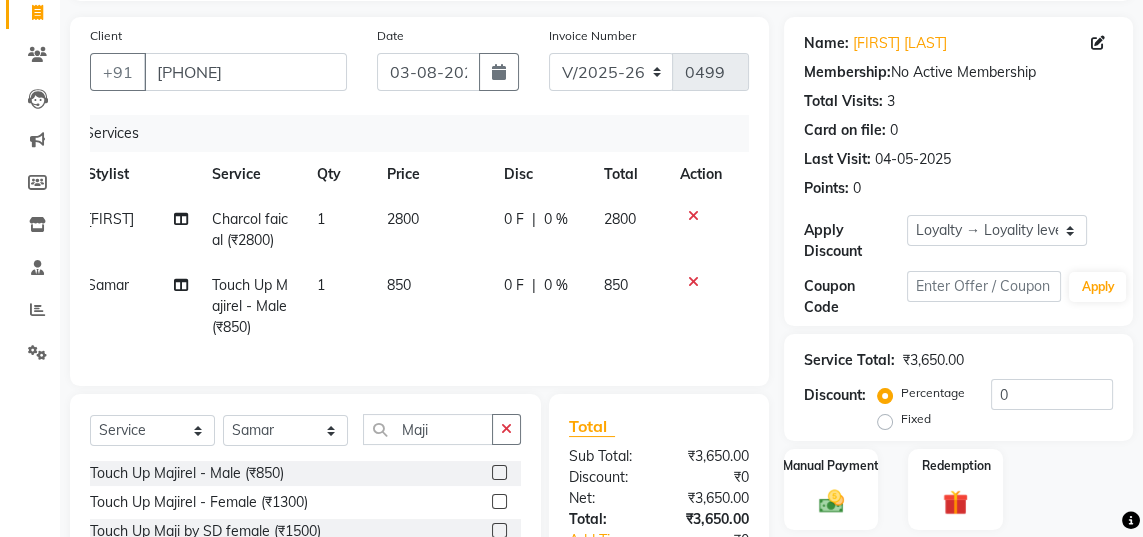 click on "850" 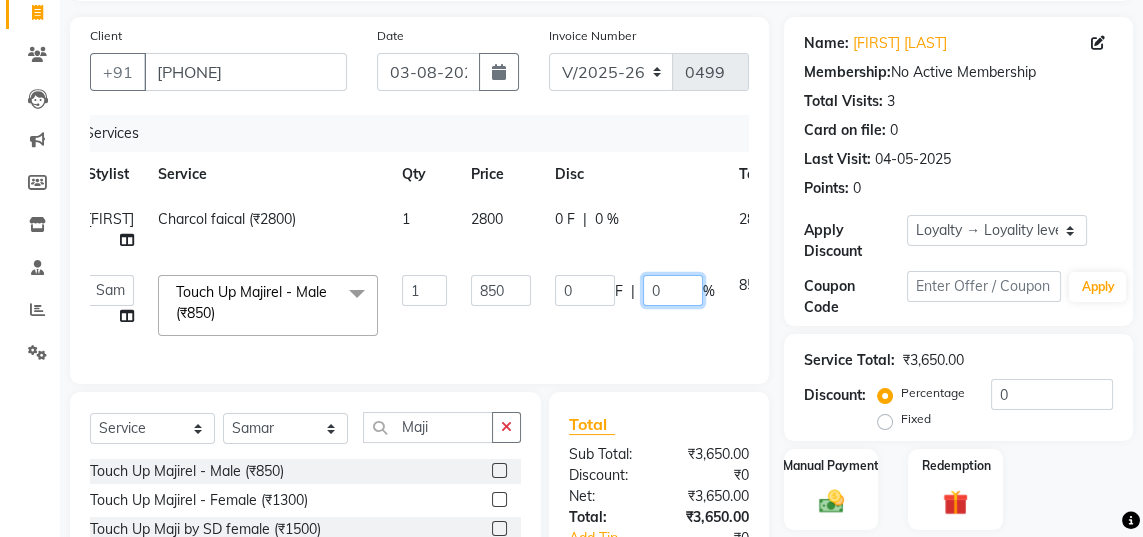 click on "0" 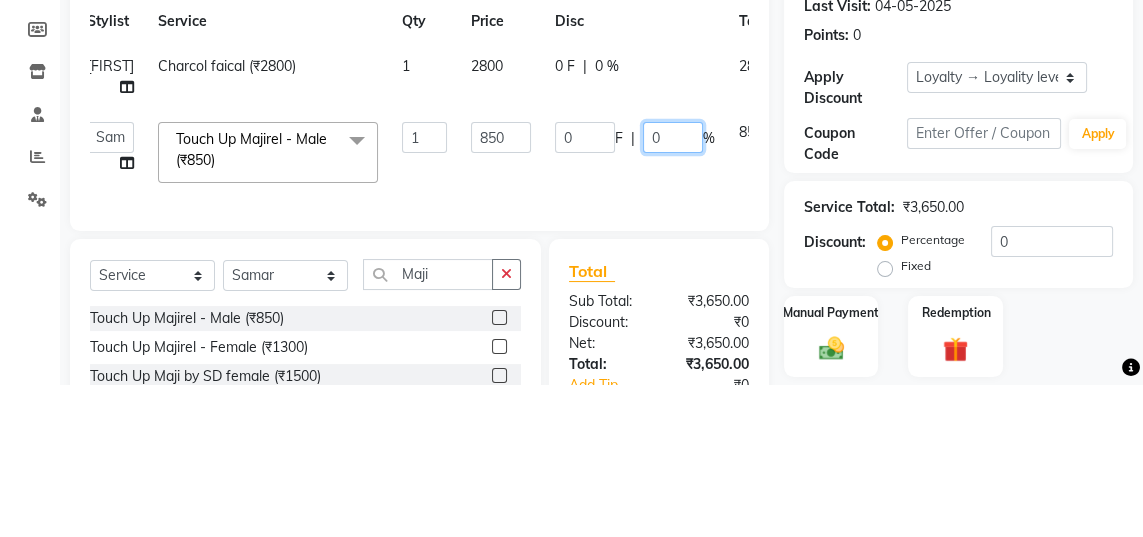 scroll, scrollTop: 133, scrollLeft: 0, axis: vertical 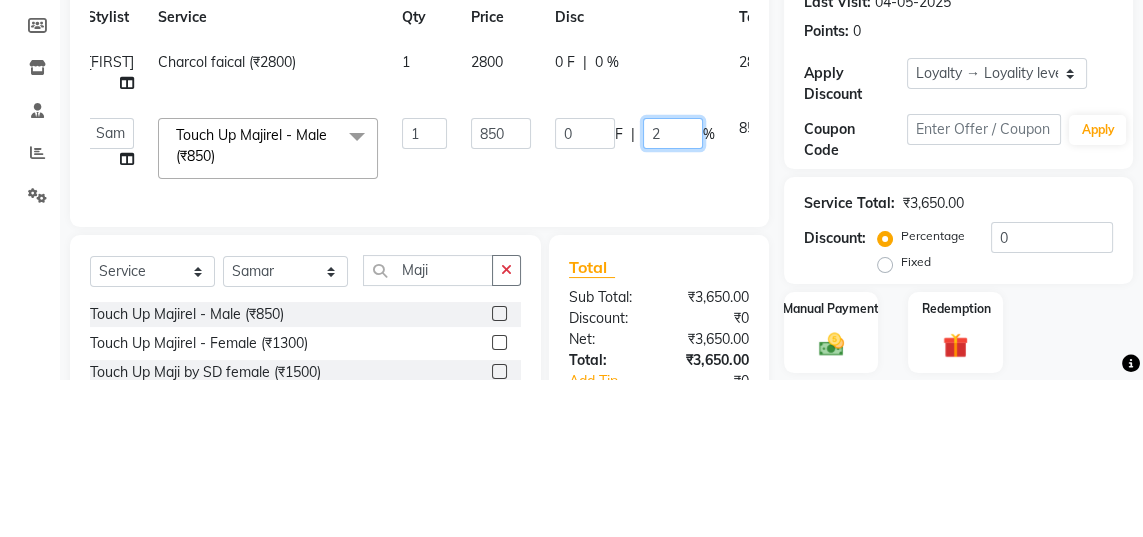 type on "20" 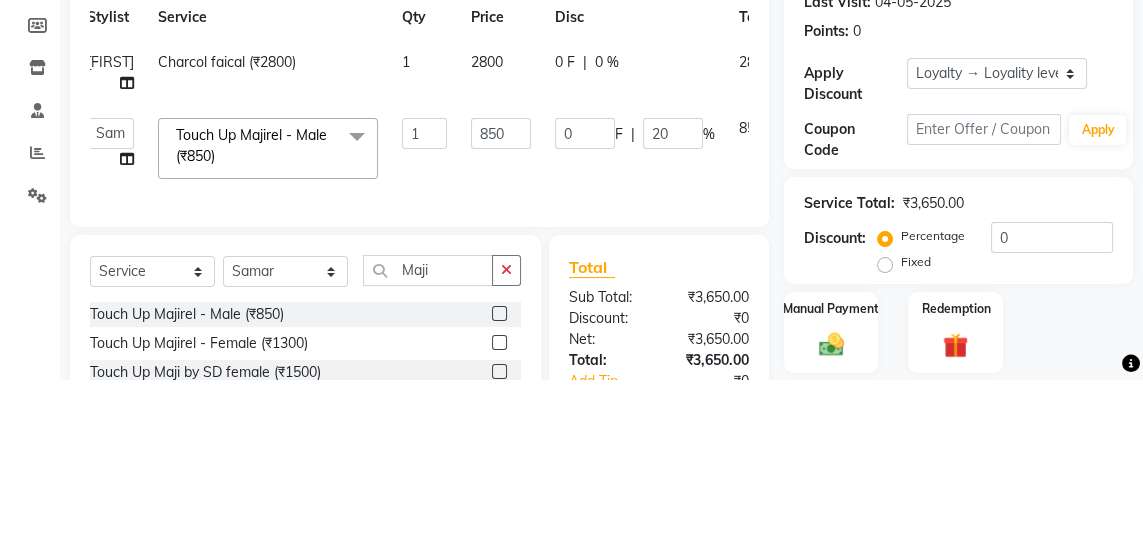 click on "[FIRST]   [FIRST]   [FIRST]   [FIRST]   [FIRST]   [FIRST]  Touch Up Majirel - Male (₹850)  x Haircuts - Baby Girl (₹350) Haircuts - Baby Boy (₹200) Haircuts senior st- Male (₹300) Haircuts Regular - Female  (₹650) Haircuts - Fringe (₹150) Face wax full (₹250) smart bond upto shoulder (₹1000) smart bond below shoulder (₹1200) Haircuts Sr. Stylist - Female  (₹800) Haircuts Director - Female  (₹1000) Haircuts Sr. Stylist - Male (₹300) Haircuts Director- Male (₹500) streaks (₹250) cystein wash upto shoulder (₹350) cystien wash below shoulder (₹350) Botox (₹5000) Nanoplastia (₹6000) Makeup (₹2500) Olaplex (₹1500) Back neck bleach (₹400) Neck bleach (₹400) Arms bleach (₹600) Feet bleach  (₹300) Back bleach (₹600) Half leg bleach (₹600) Full legs bleach  (₹800) Charcol faical (₹2800) Radiance  (₹2500) Face bleach (₹400) D tan face  (₹850) D tan hand (₹1200) D tan feet (₹500) Sealer (₹1300) Inforcer shampoo (₹990) Taksh mask (₹1080) Taksh (₹990) 1 0" 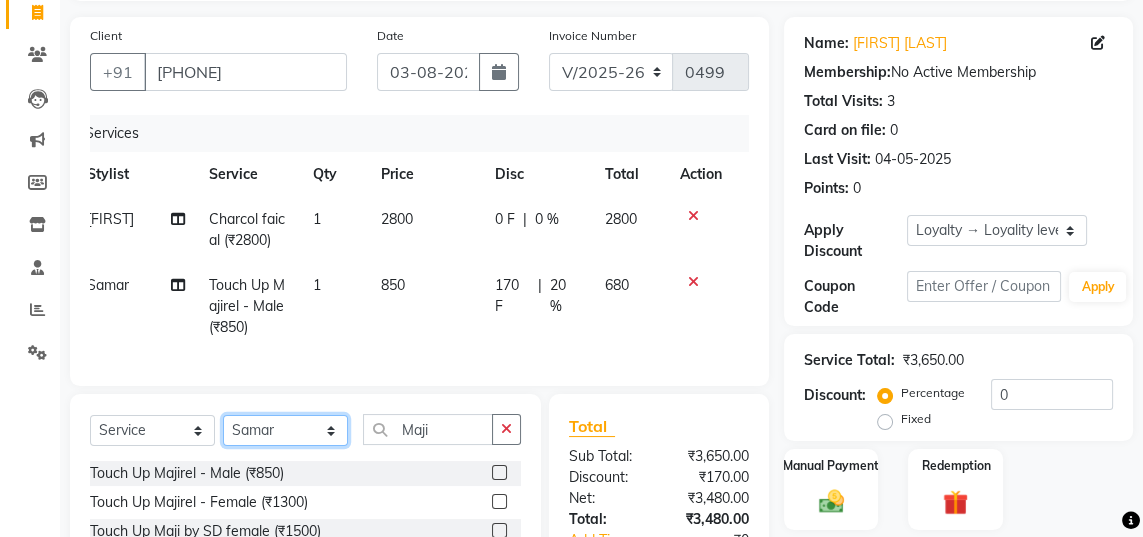click on "Select Stylist Jaya Sajida Samar Sashina Sheetal Tosif" 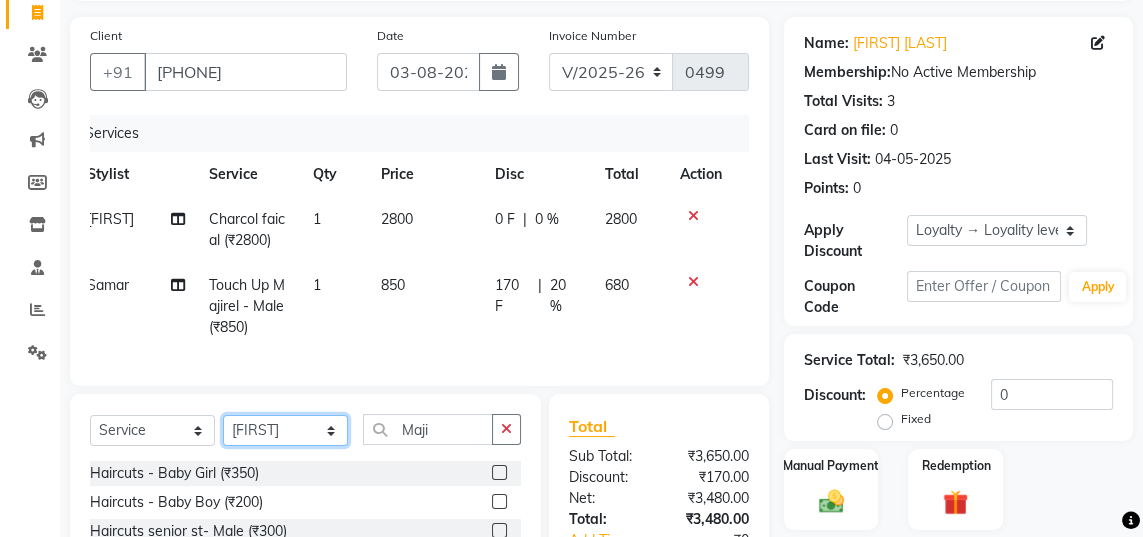 click on "Select Stylist Jaya Sajida Samar Sashina Sheetal Tosif" 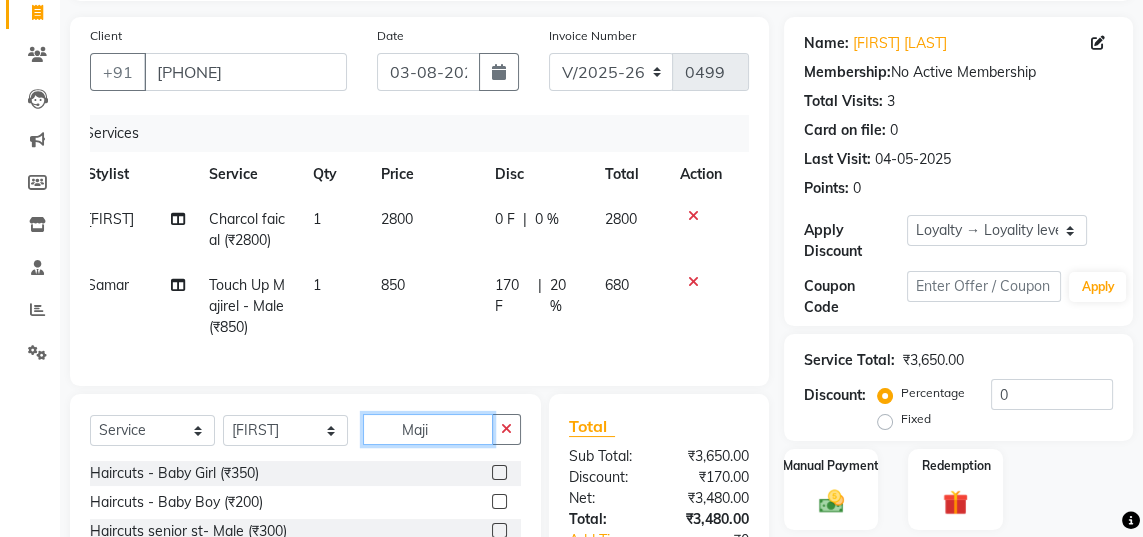 click on "Maji" 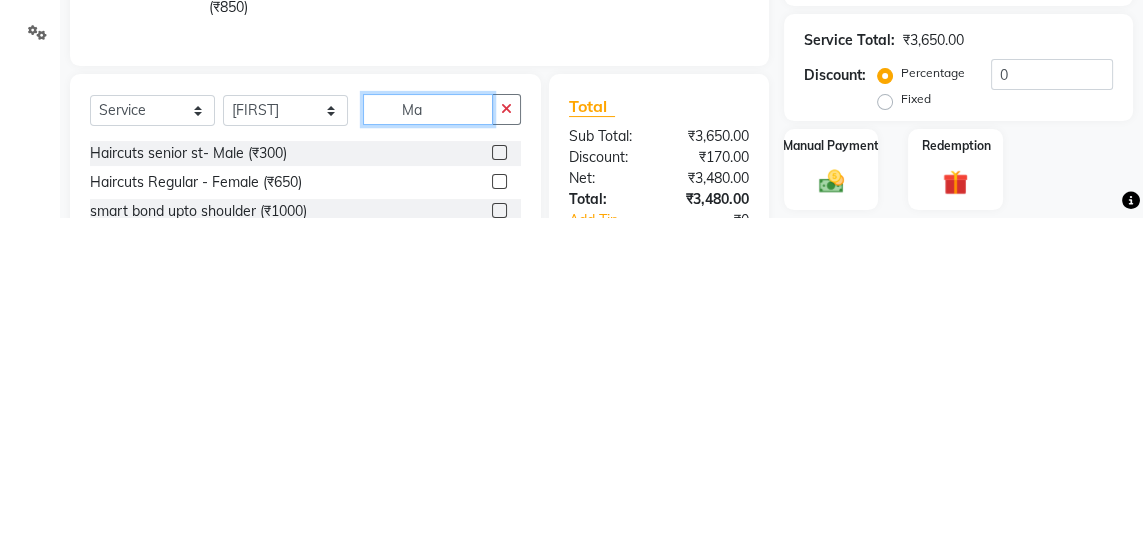type on "M" 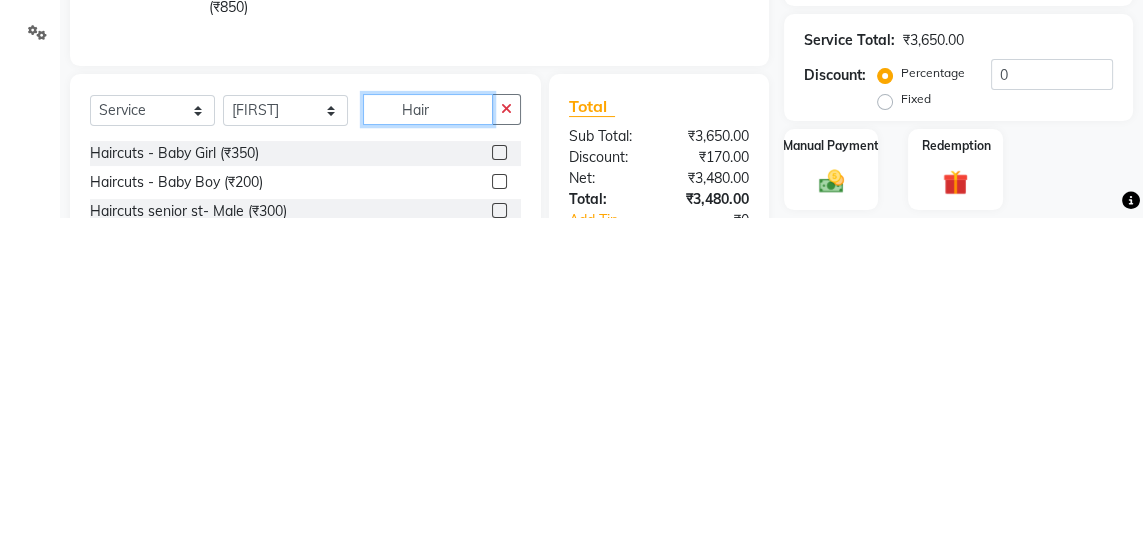 scroll, scrollTop: 0, scrollLeft: 14, axis: horizontal 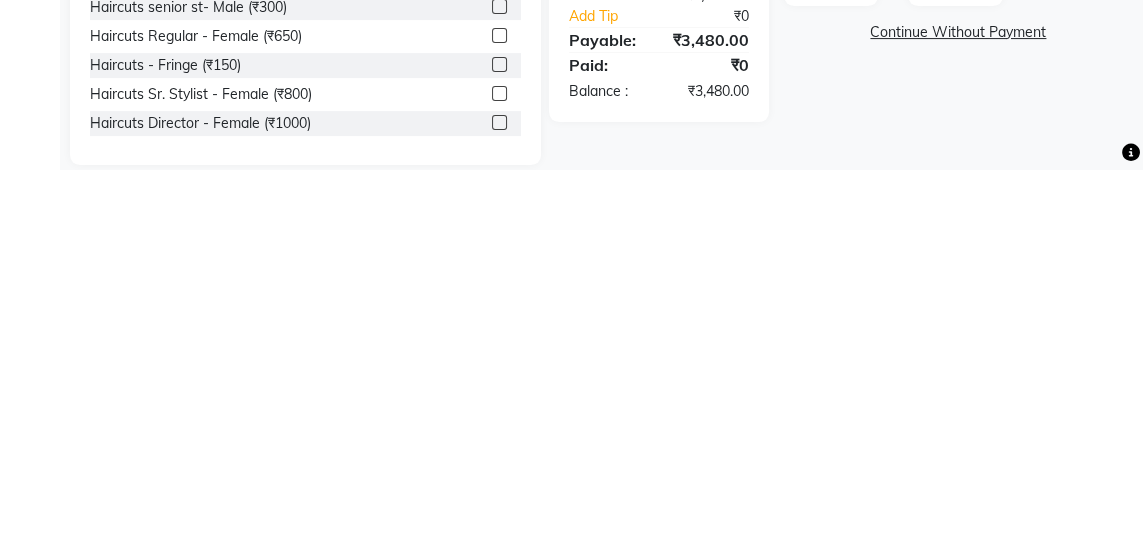 type on "Hair" 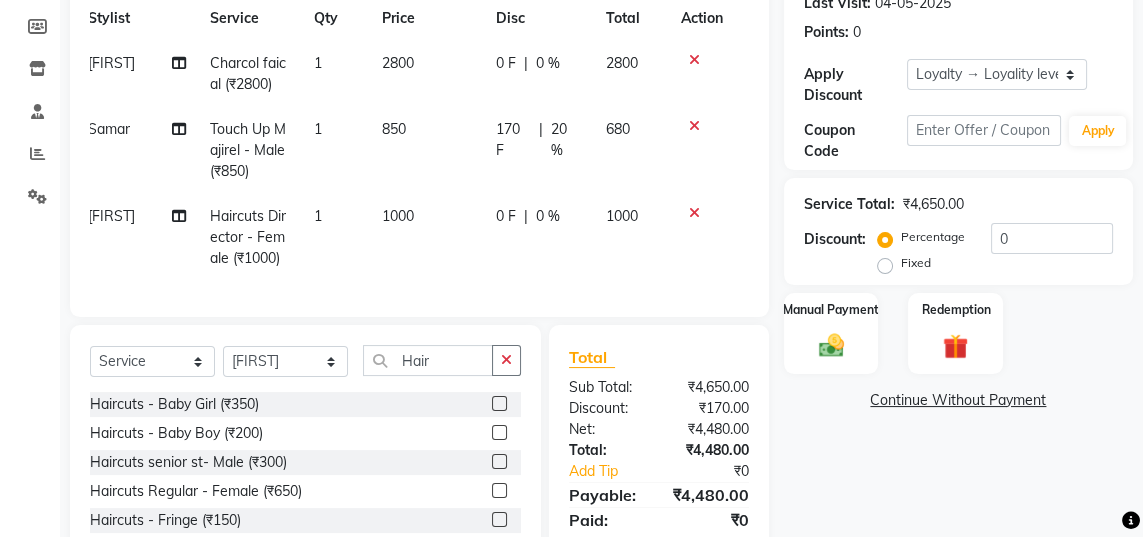 checkbox on "false" 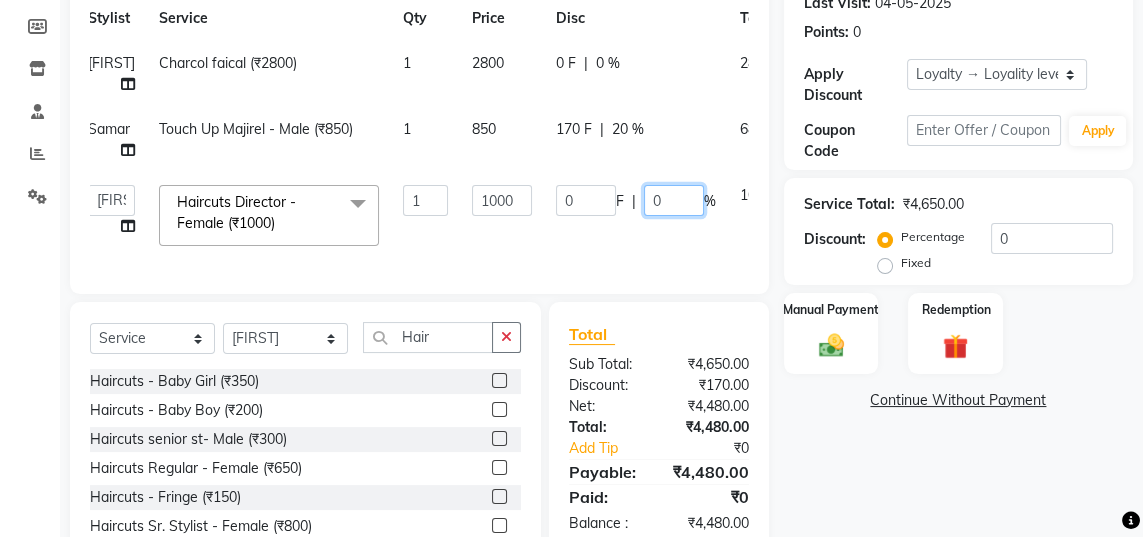click on "0" 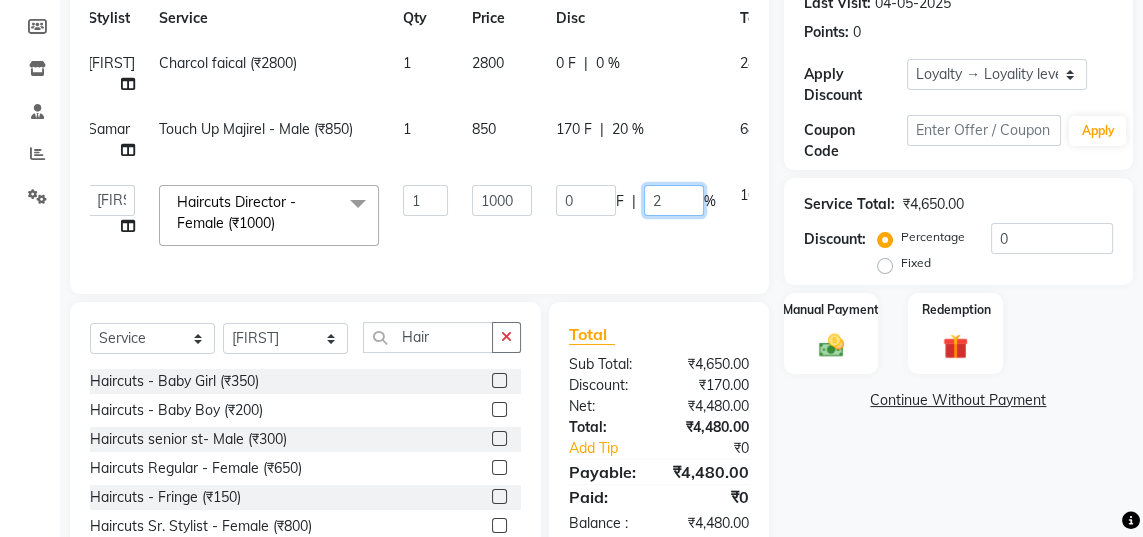 type on "20" 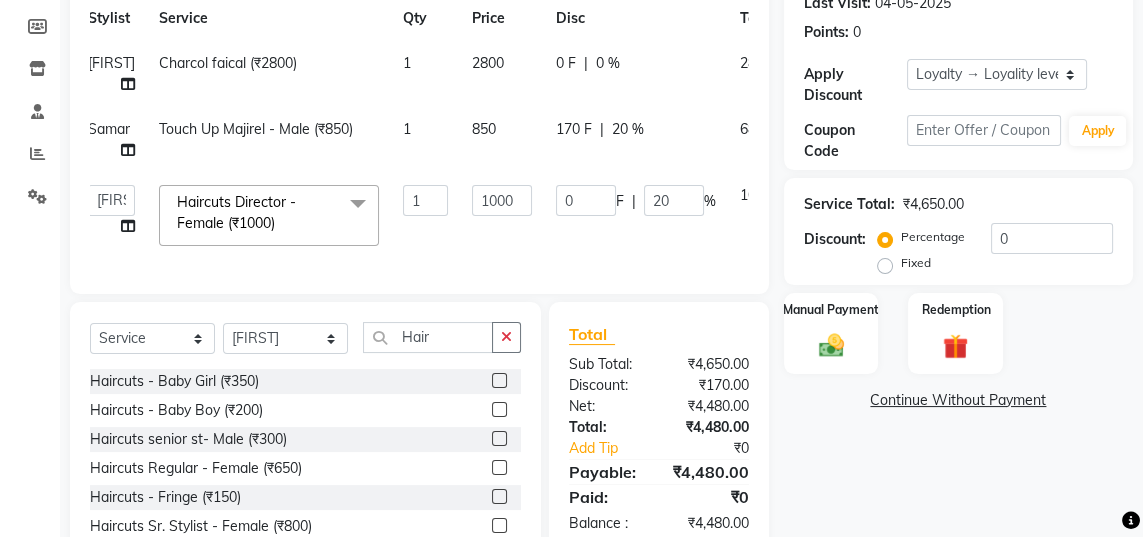 click on "Services Stylist Service Qty Price Disc Total Action [FIRST] Charcol faical (₹2800) 1 2800 0 F | 0 % 2800 Samar Touch Up Majirel - Male (₹850) 1 850 170 F | 20 % 680  [FIRST]   [FIRST]   [FIRST]   [FIRST]   [FIRST]   [FIRST]  Haircuts Director - Female  (₹1000)  x Haircuts - Baby Girl (₹350) Haircuts - Baby Boy (₹200) Haircuts senior st- Male (₹300) Haircuts Regular - Female  (₹650) Haircuts - Fringe (₹150) Face wax full (₹250) smart bond upto shoulder (₹1000) smart bond below shoulder (₹1200) Haircuts Sr. Stylist - Female  (₹800) Haircuts Director - Female  (₹1000) Haircuts Sr. Stylist - Male (₹300) Haircuts Director- Male (₹500) streaks (₹250) cystein wash upto shoulder (₹350) cystien wash below shoulder (₹350) Botox (₹5000) Nanoplastia (₹6000) Makeup (₹2500) Olaplex (₹1500) Back neck bleach (₹400) Neck bleach (₹400) Arms bleach (₹600) Feet bleach  (₹300) Back bleach (₹600) Half leg bleach (₹600) Full legs bleach  (₹800) Charcol faical (₹2800) 1 1000 0 F |" 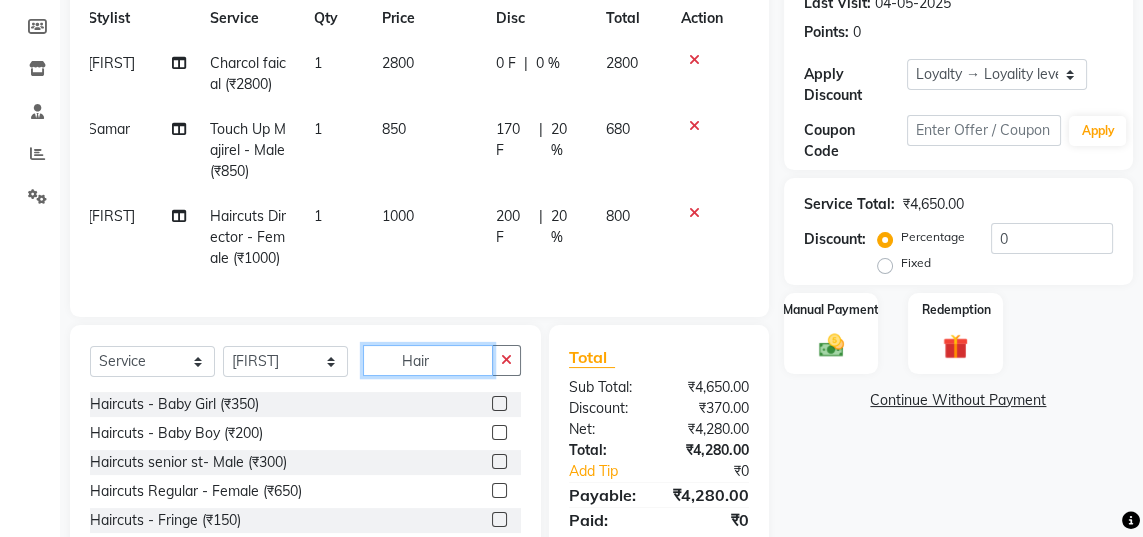 click on "Hair" 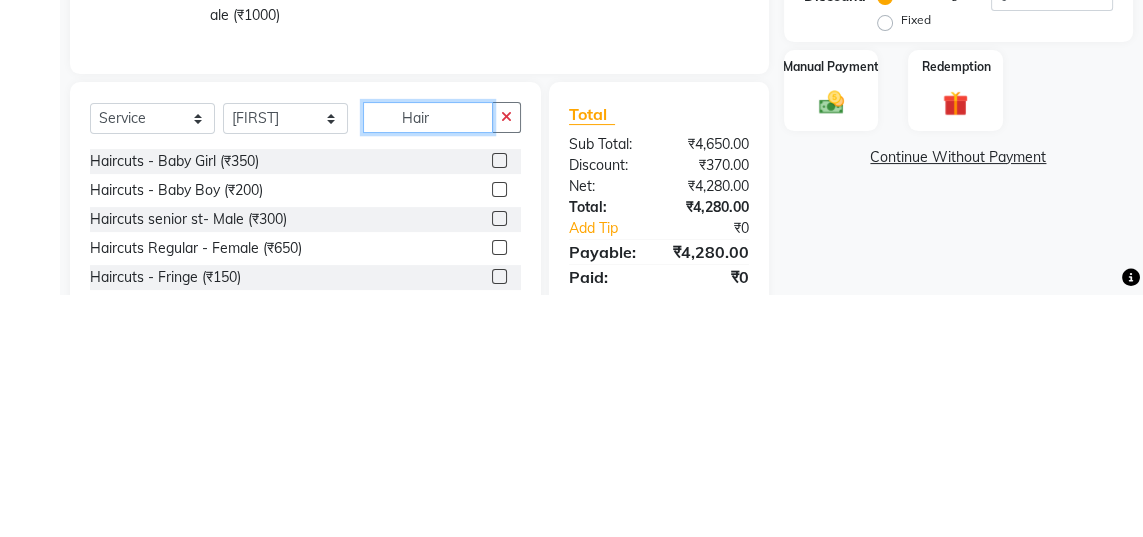 scroll, scrollTop: 289, scrollLeft: 0, axis: vertical 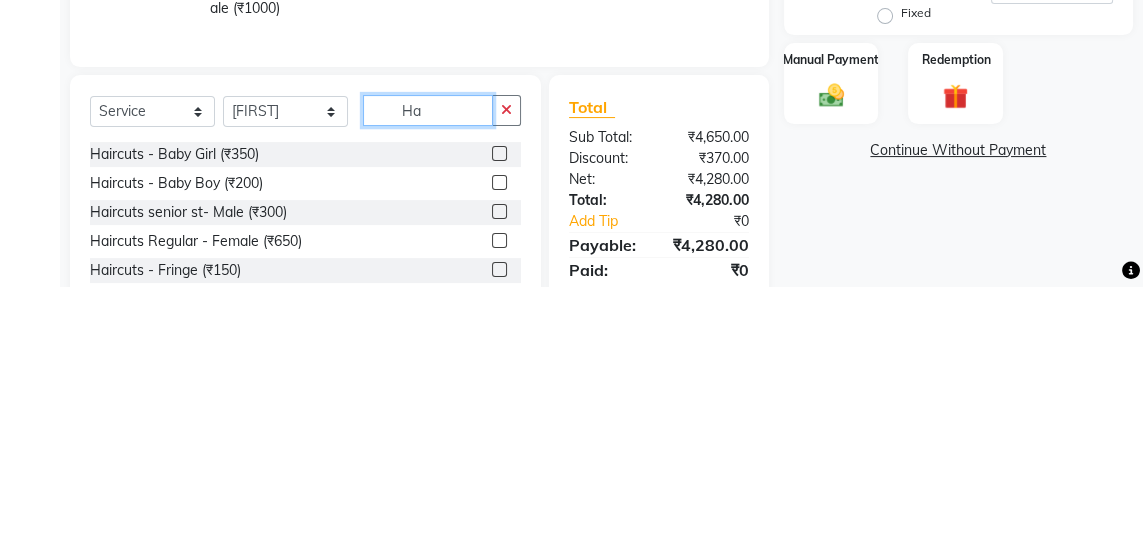 type on "H" 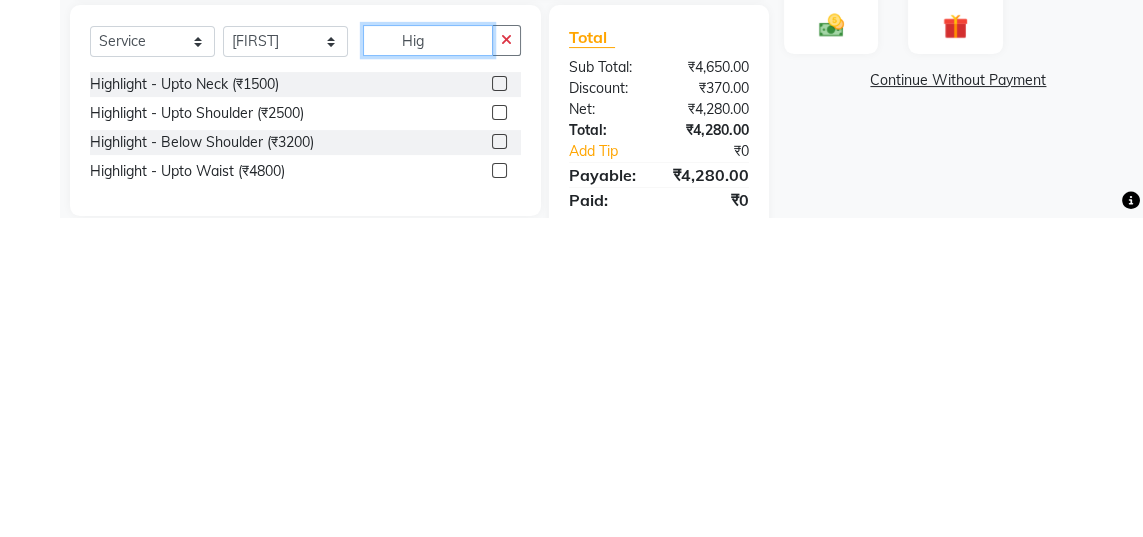 scroll, scrollTop: 289, scrollLeft: 0, axis: vertical 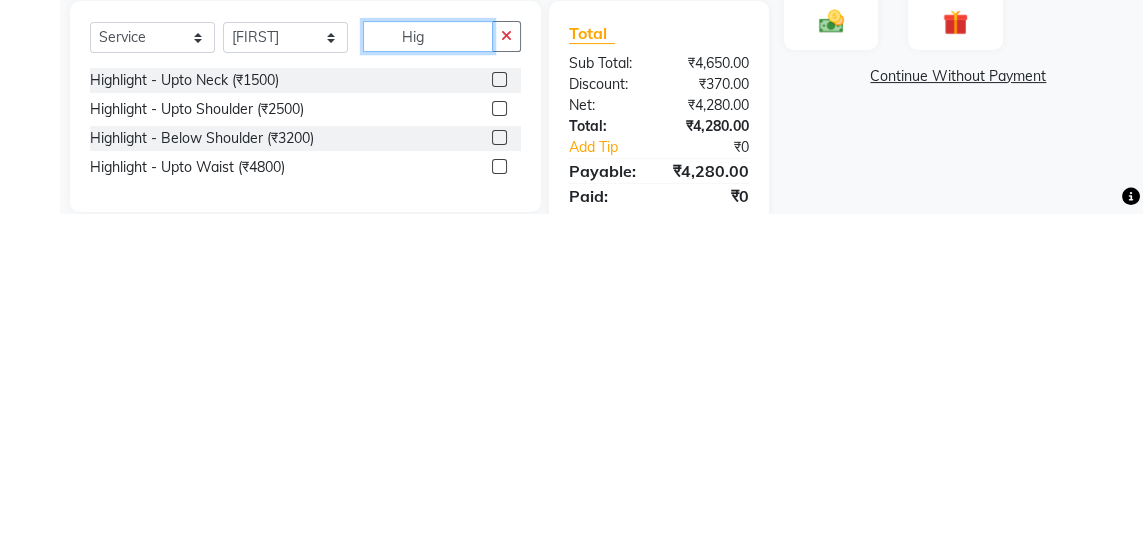 type on "Hig" 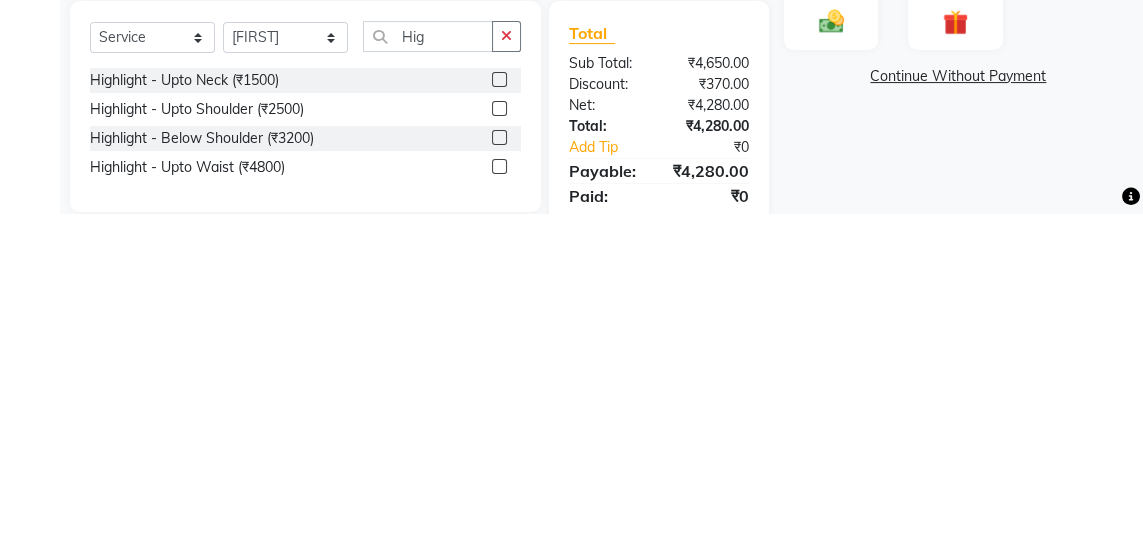 click 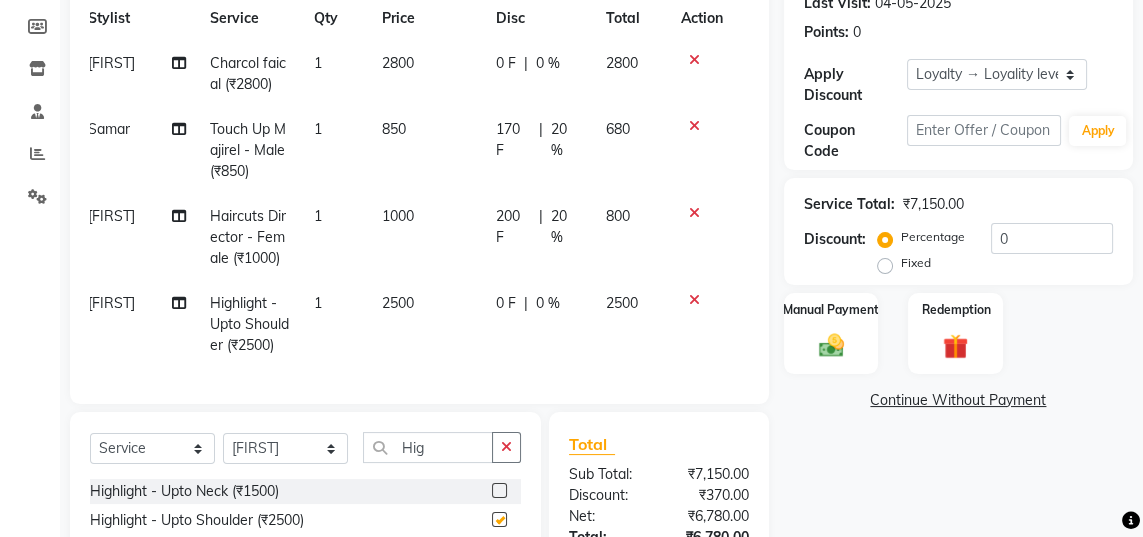 checkbox on "false" 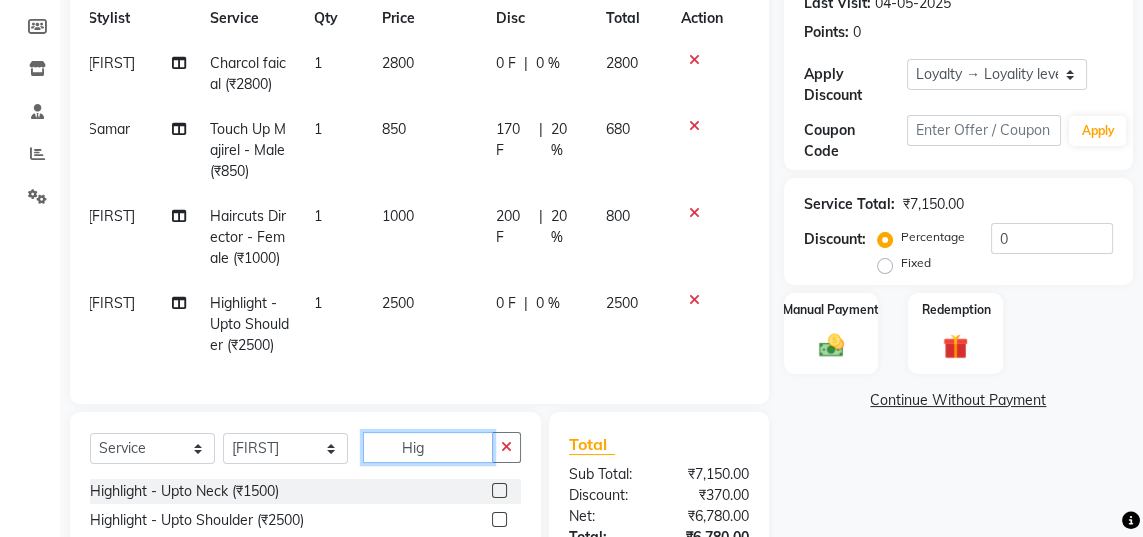 click on "Hig" 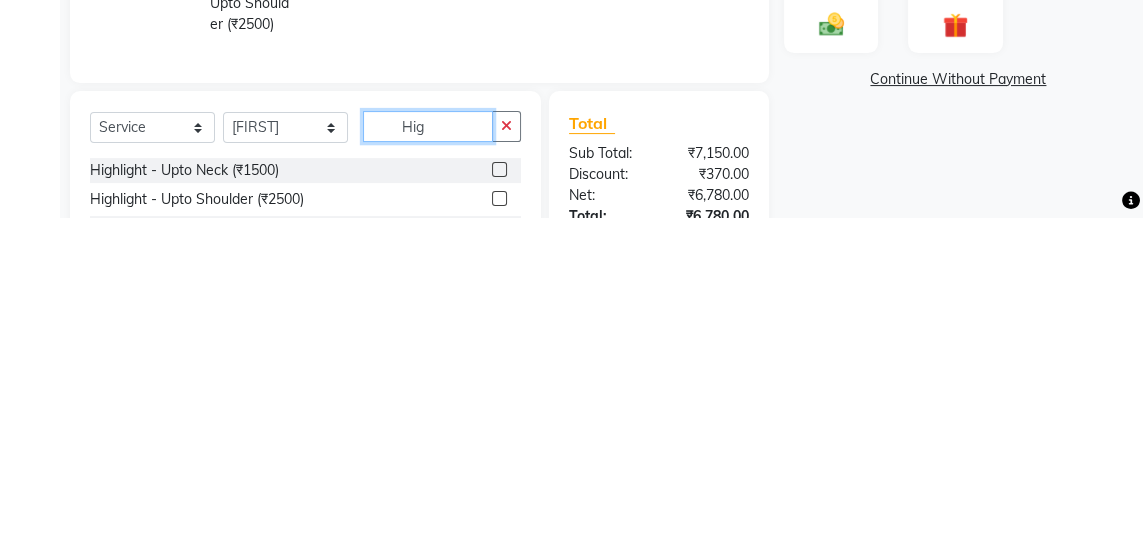 scroll, scrollTop: 306, scrollLeft: 0, axis: vertical 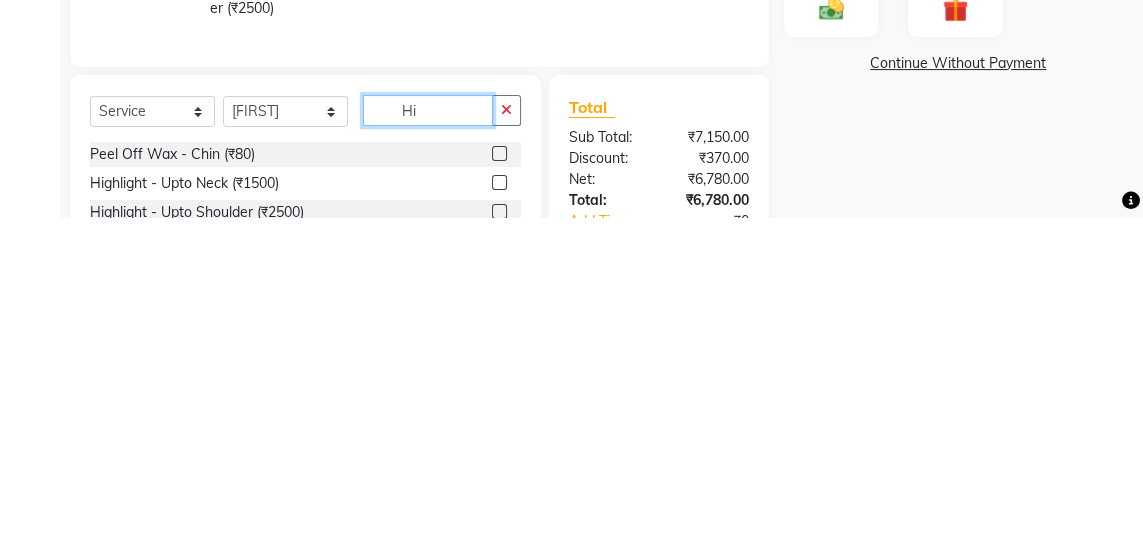 type on "H" 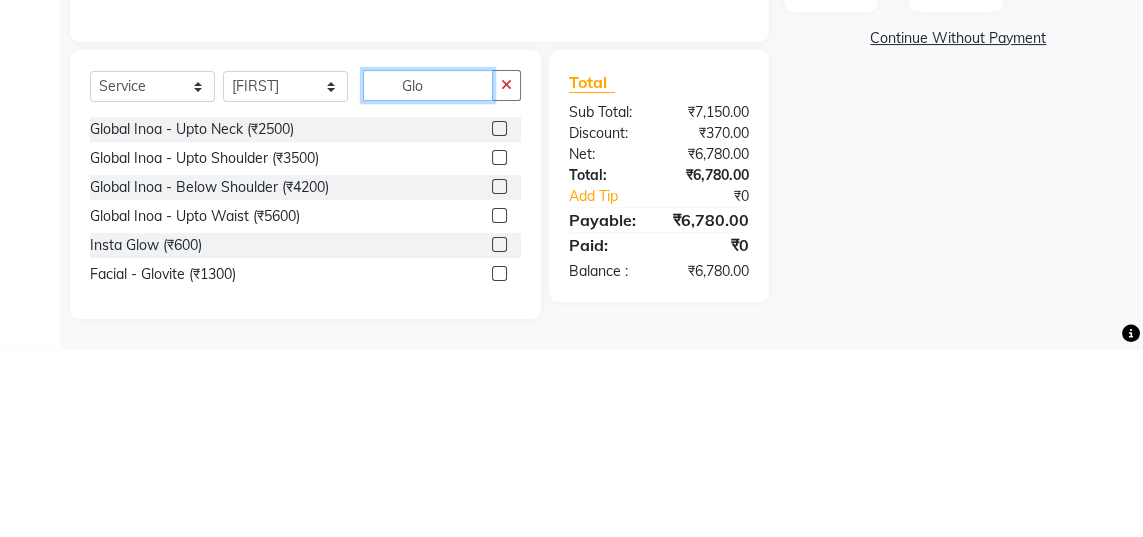 scroll, scrollTop: 469, scrollLeft: 0, axis: vertical 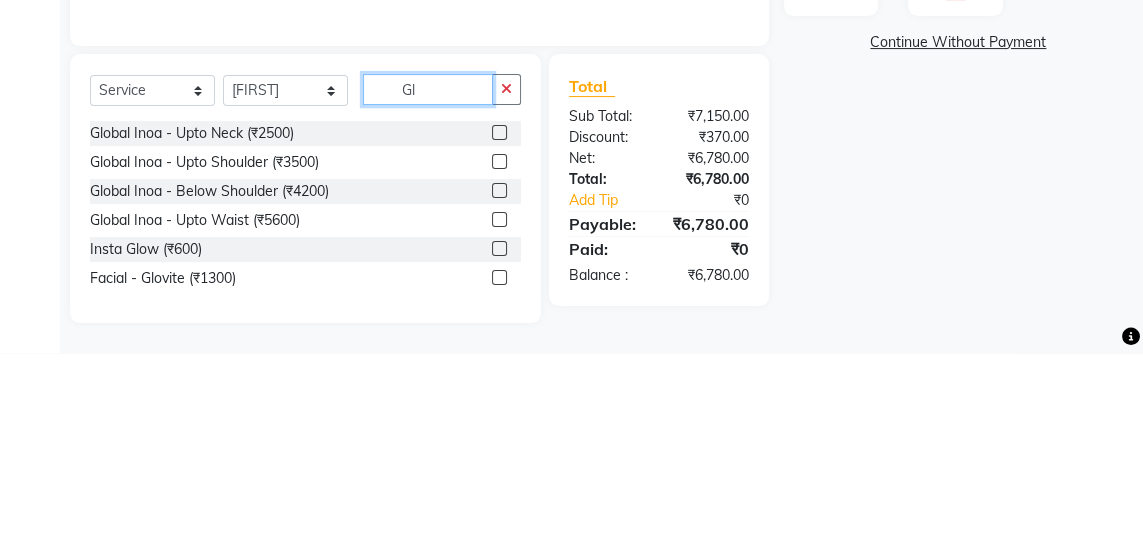 type on "G" 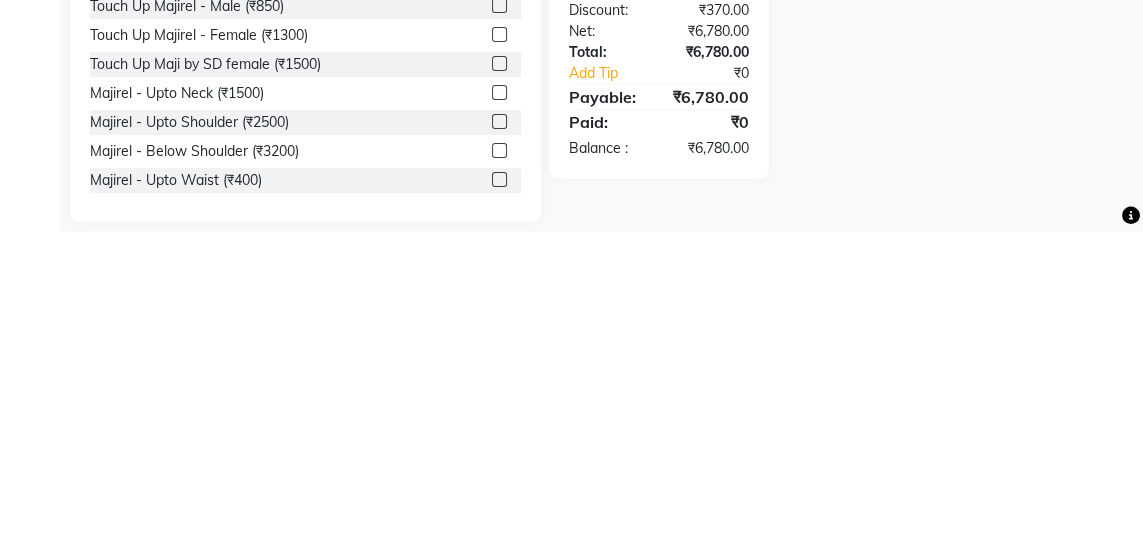 scroll, scrollTop: 469, scrollLeft: 0, axis: vertical 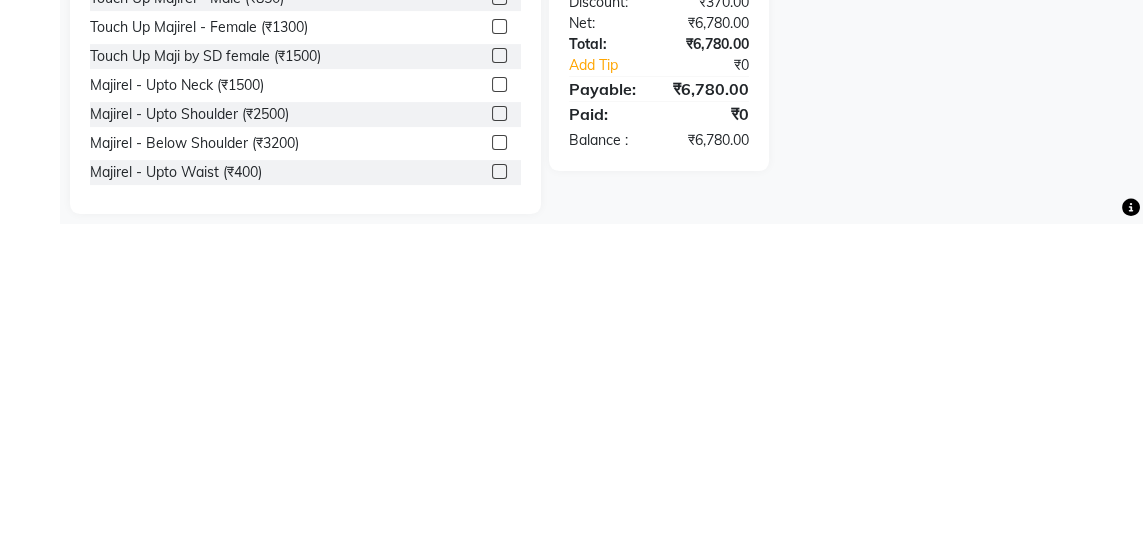 type on "Maji" 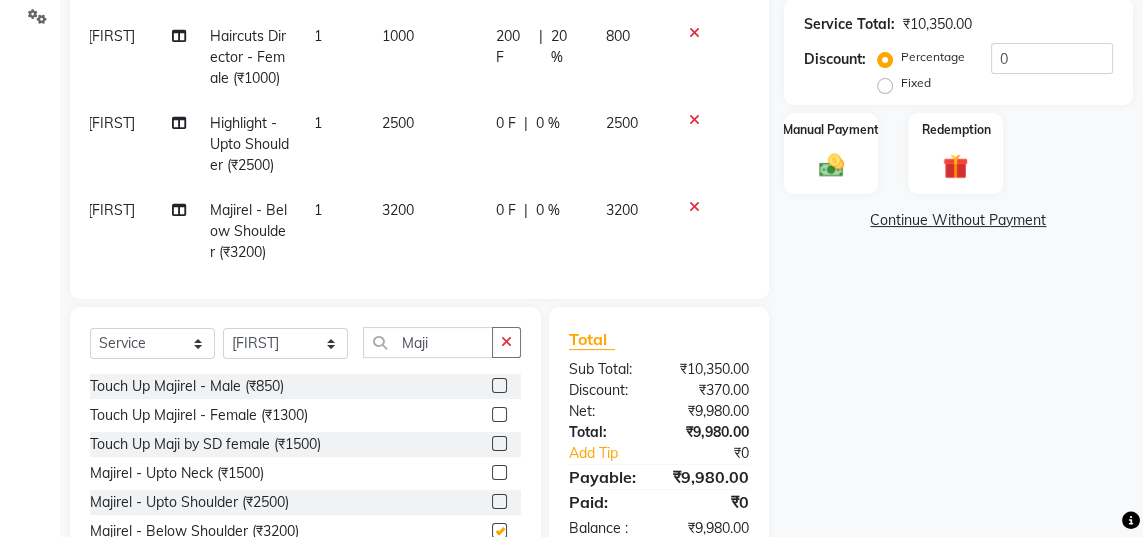 checkbox on "false" 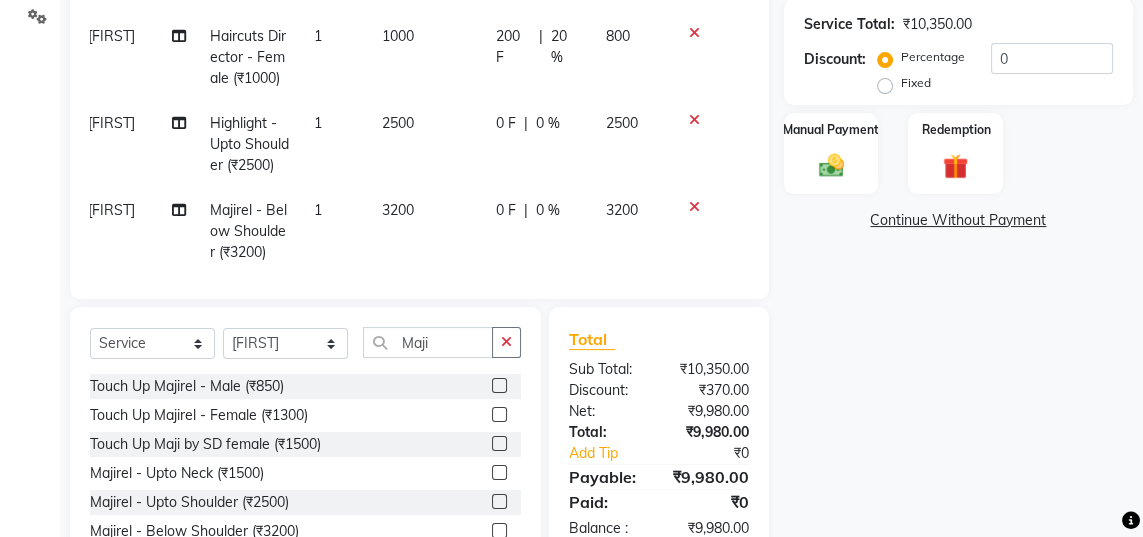 click on "3200" 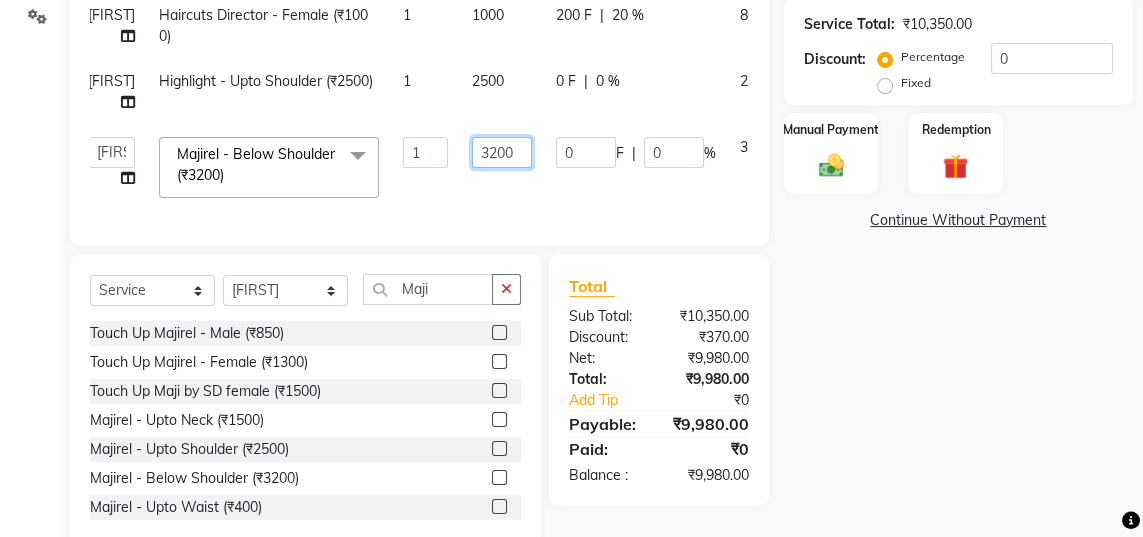 click on "3200" 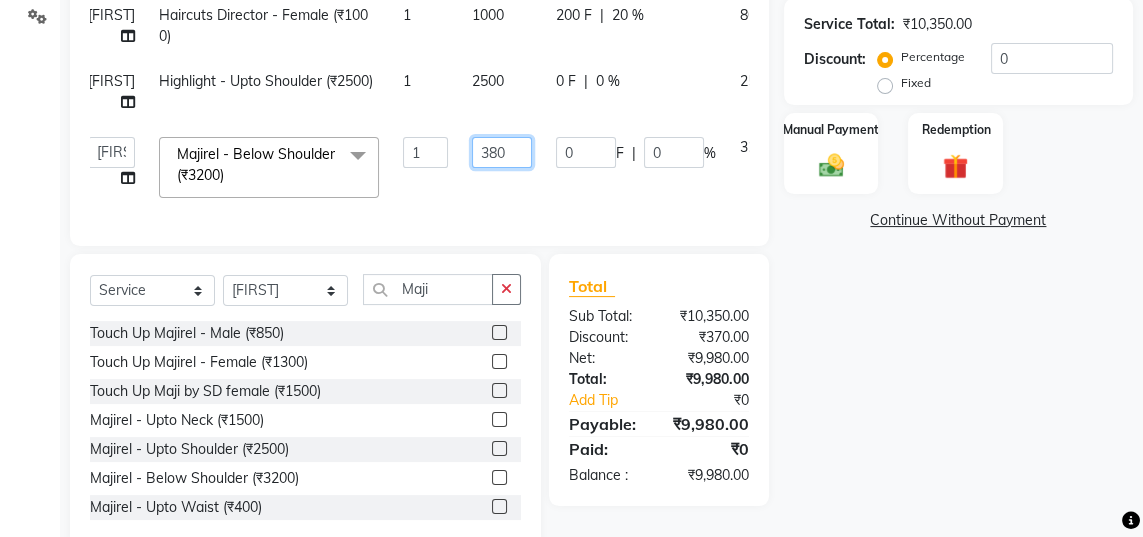 type on "3800" 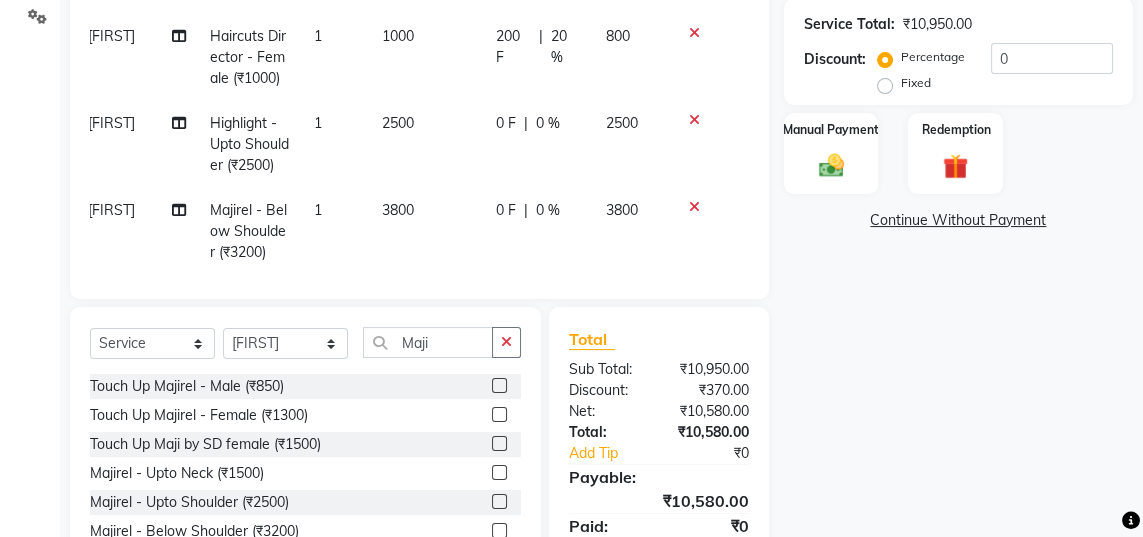 click on "3800" 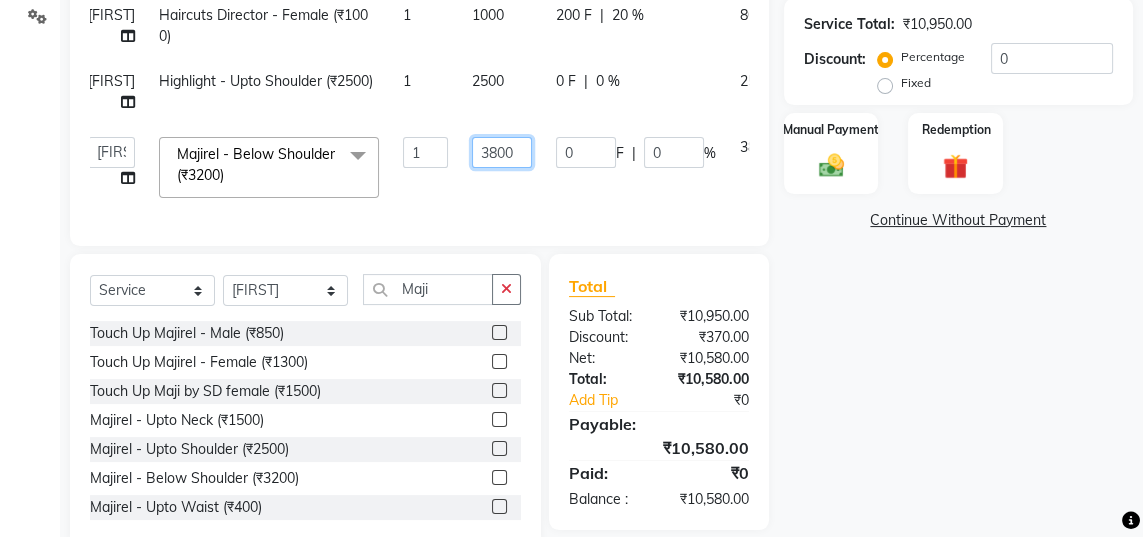 click on "3800" 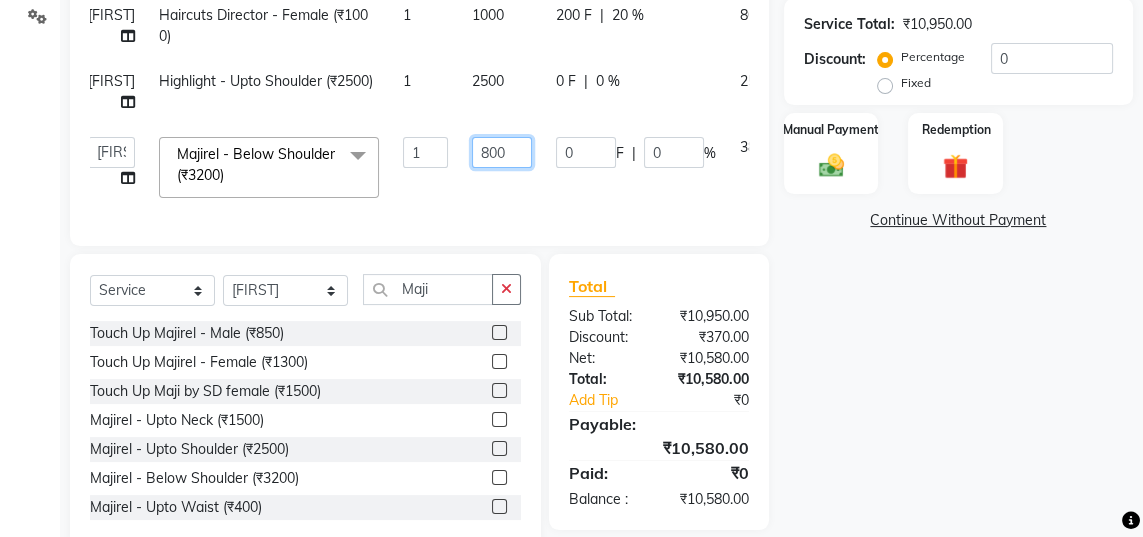 type on "2800" 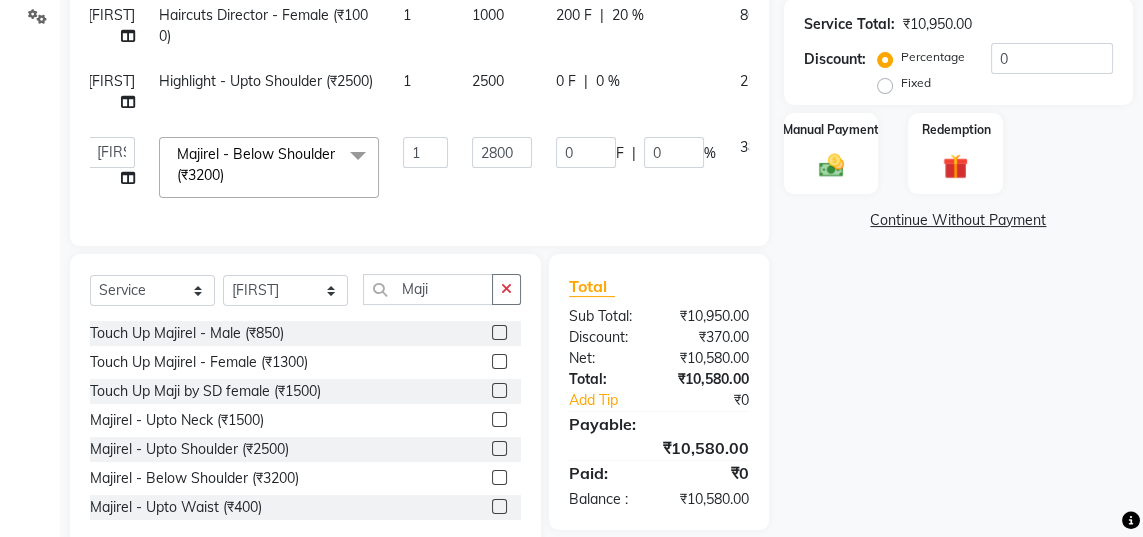 click on "[FIRST] Charcol faical (₹2800) 1 2800 0 F | 0 % 2800 Samar Touch Up Majirel - Male (₹850) 1 850 170 F | 20 % 680 Sashina Haircuts Director - Female  (₹1000) 1 1000 200 F | 20 % 800  [FIRST]   [FIRST]   [FIRST]   [FIRST]   [FIRST]   [FIRST]  Majirel - Below Shoulder (₹3200)  x Haircuts - Baby Girl (₹350) Haircuts - Baby Boy (₹200) Haircuts senior st- Male (₹300) Haircuts Regular - Female  (₹650) Haircuts - Fringe (₹150) Face wax full (₹250) smart bond upto shoulder (₹1000) smart bond below shoulder (₹1200) Haircuts Sr. Stylist - Female  (₹800) Haircuts Director - Female  (₹1000) Haircuts Sr. Stylist - Male (₹300) Haircuts Director- Male (₹500) streaks (₹250) cystein wash upto shoulder (₹350) cystien wash below shoulder (₹350) Botox (₹5000) Nanoplastia (₹6000) Makeup (₹2500) Olaplex (₹1500) Back neck bleach (₹400) Neck bleach (₹400) Arms bleach (₹600) Feet bleach  (₹300) Back bleach (₹600) 1 2800 0" 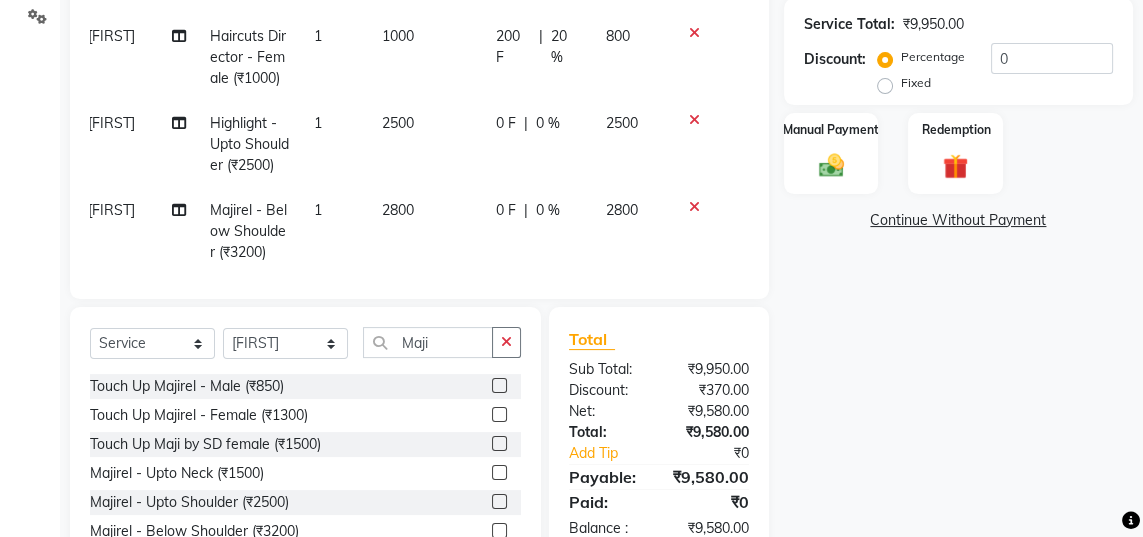 click on "2500" 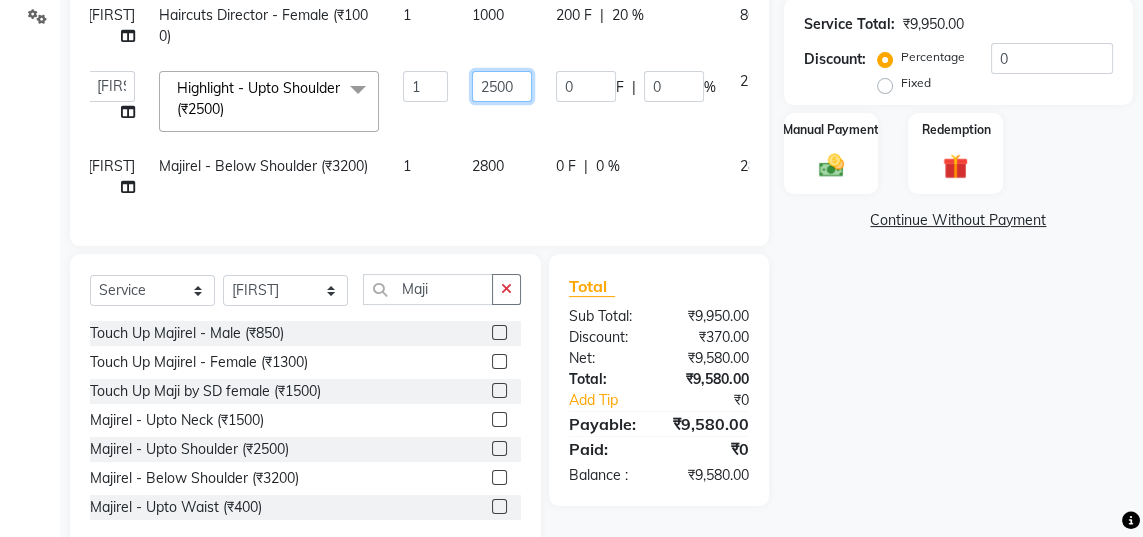 click on "2500" 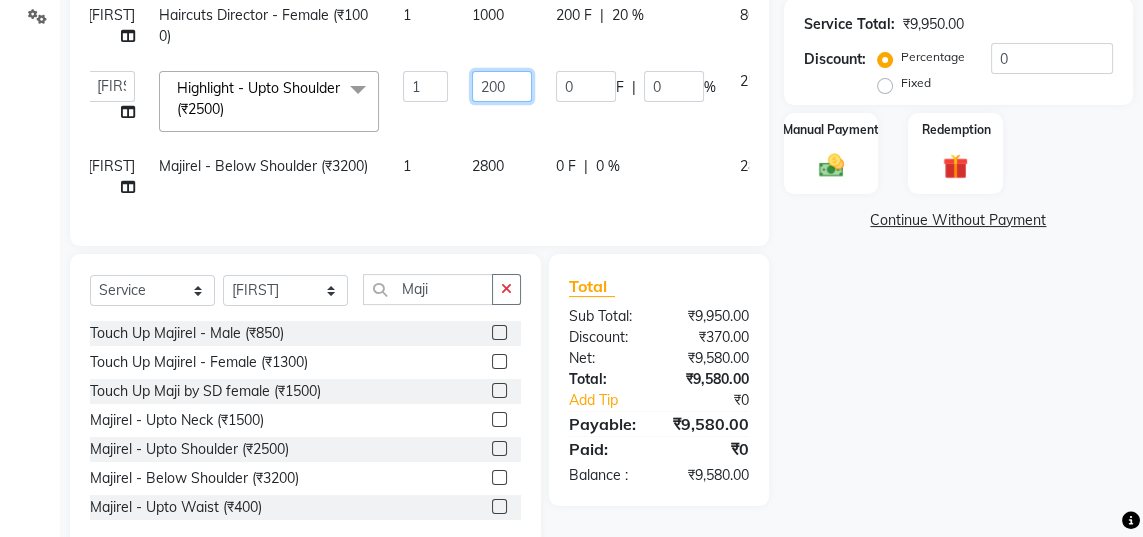 type on "2800" 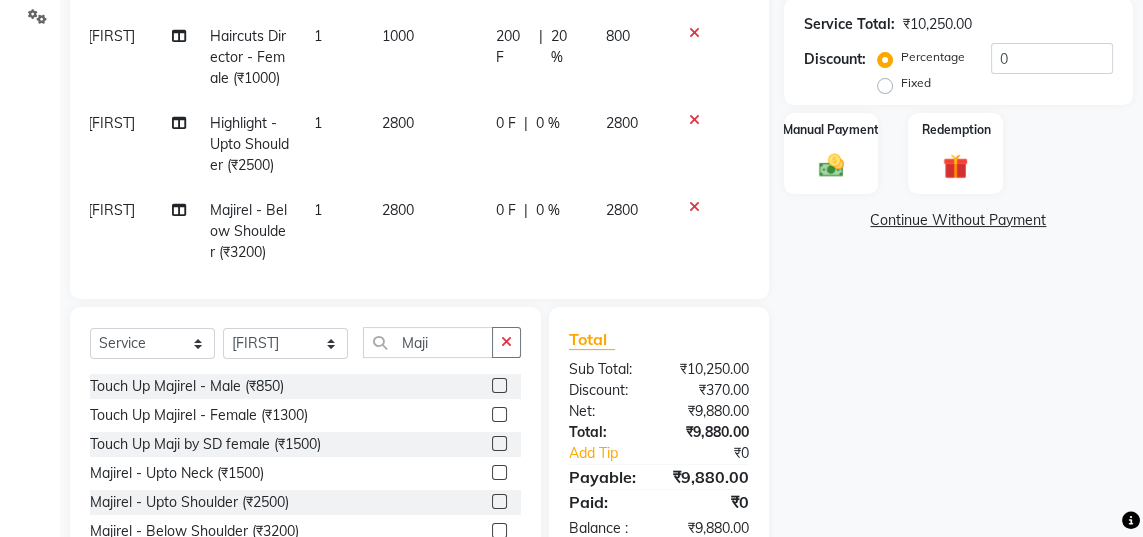click on "2800" 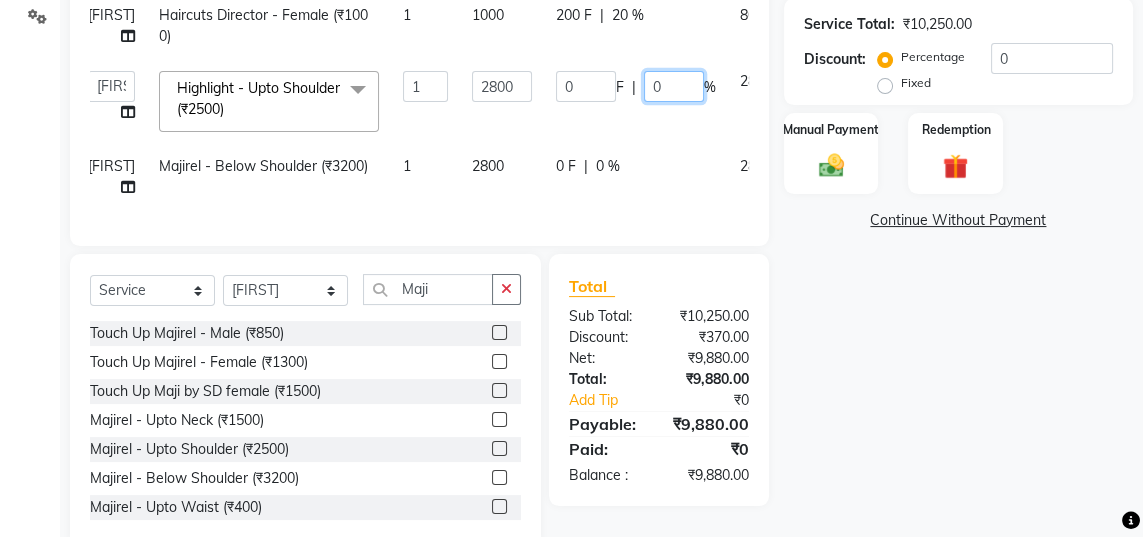click on "0" 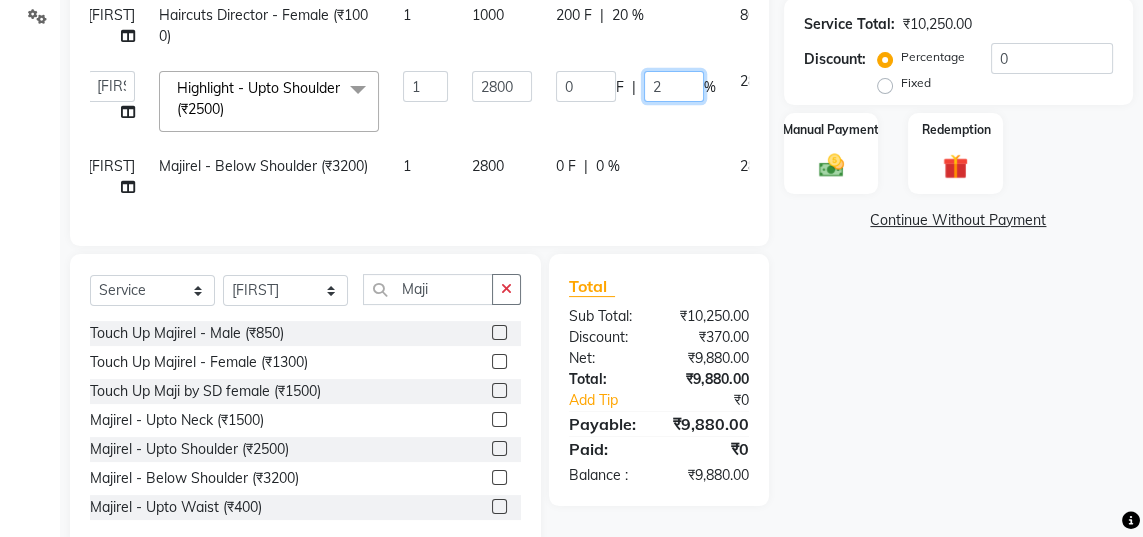 type on "20" 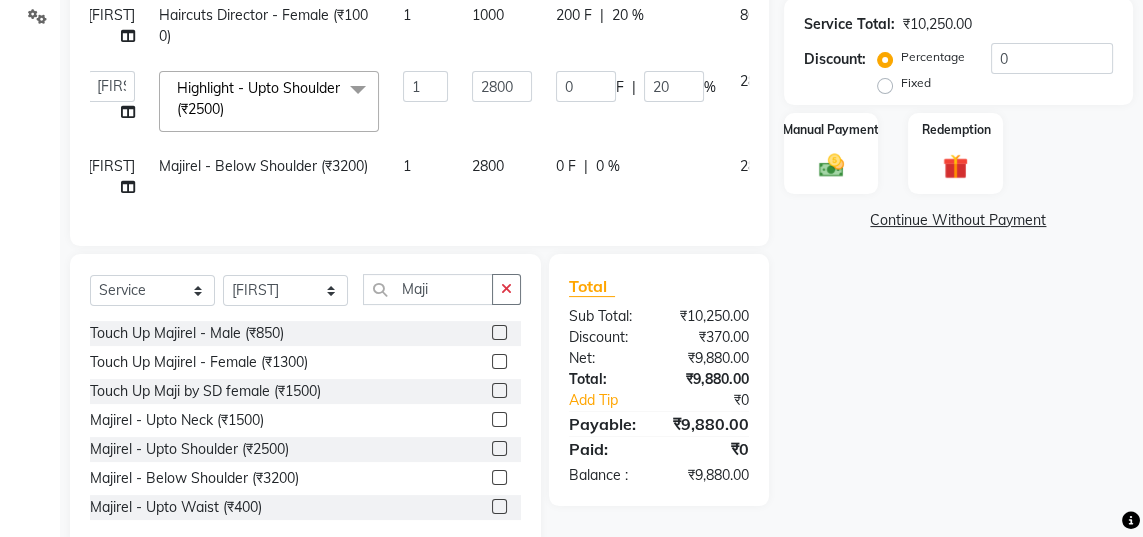 click on "[FIRST] Charcol faical (₹2800) 1 2800 0 F | 0 % 2800 Samar Touch Up Majirel - Male (₹850) 1 850 170 F | 20 % 680 Sashina Haircuts Director - Female  (₹1000) 1 1000 200 F | 20 % 800  [FIRST]   [FIRST]   [FIRST]   [FIRST]   [FIRST]   [FIRST]  Highlight - Upto Shoulder (₹2500)  x Haircuts - Baby Girl (₹350) Haircuts - Baby Boy (₹200) Haircuts senior st- Male (₹300) Haircuts Regular - Female  (₹650) Haircuts - Fringe (₹150) Face wax full (₹250) smart bond upto shoulder (₹1000) smart bond below shoulder (₹1200) Haircuts Sr. Stylist - Female  (₹800) Haircuts Director - Female  (₹1000) Haircuts Sr. Stylist - Male (₹300) Haircuts Director- Male (₹500) streaks (₹250) cystein wash upto shoulder (₹350) cystien wash below shoulder (₹350) Botox (₹5000) Nanoplastia (₹6000) Makeup (₹2500) Olaplex (₹1500) Back neck bleach (₹400) Neck bleach (₹400) Arms bleach (₹600) Feet bleach  (₹300) Back bleach (₹600) Half leg bleach (₹600) Full legs bleach  (₹800) Radiance  (₹2500) 1" 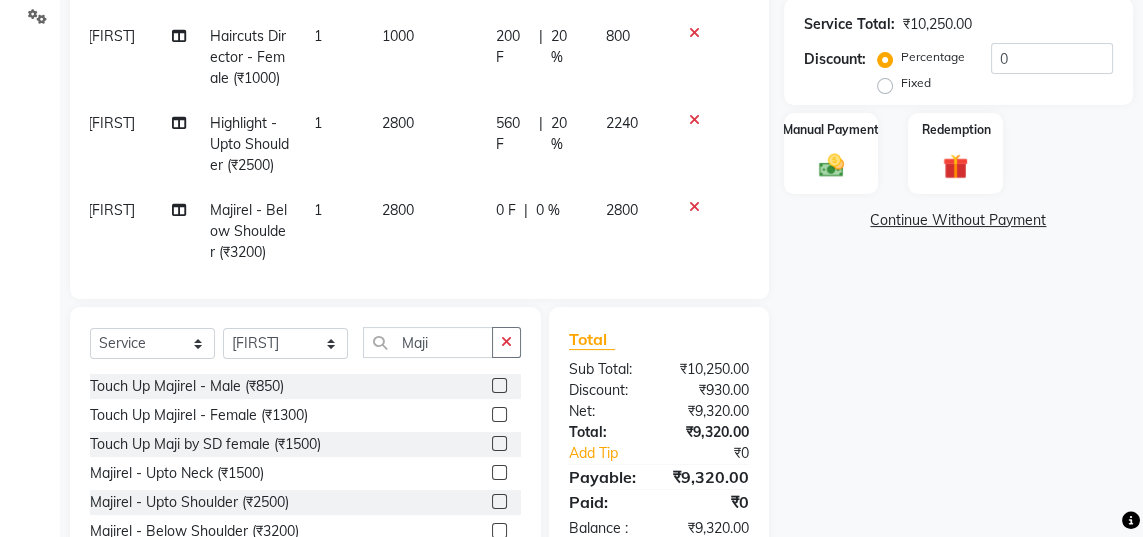 click on "2800" 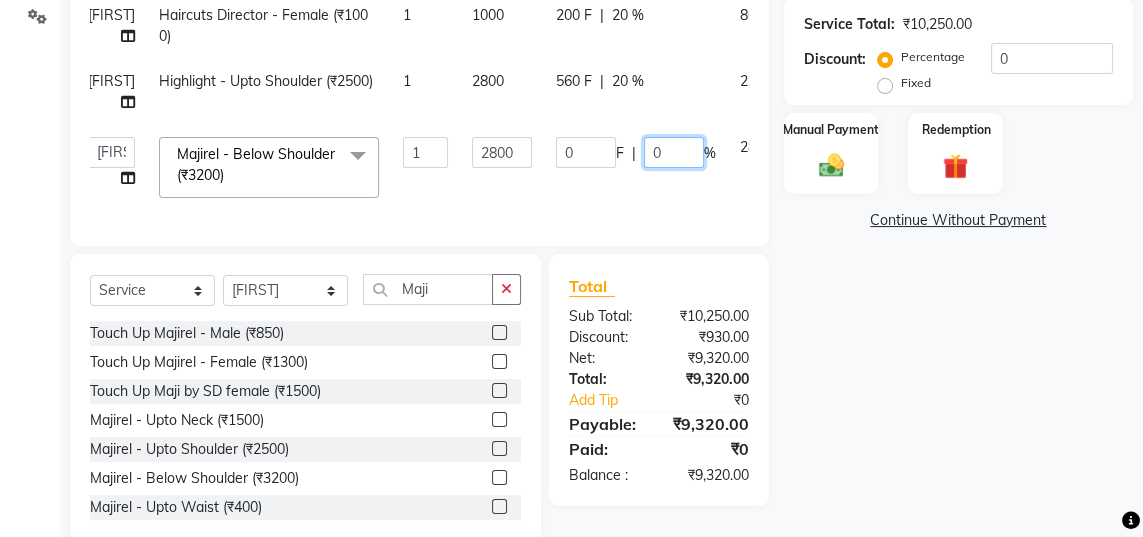 click on "0" 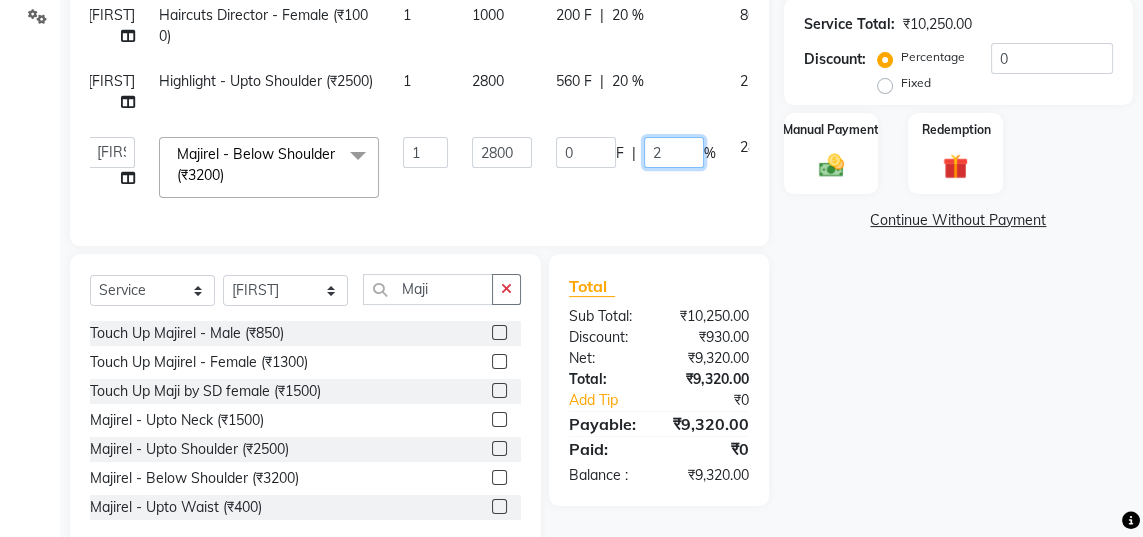 type on "20" 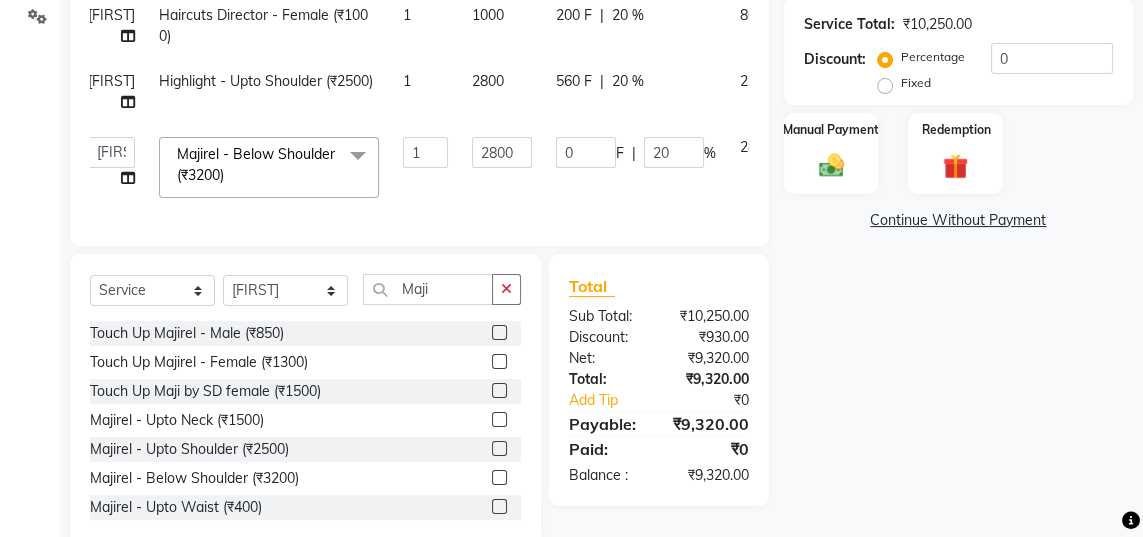 click on "[FIRST]   [FIRST]   [FIRST]   [FIRST]   [FIRST]   [FIRST]  Majirel - Below Shoulder (₹3200)  x Haircuts - Baby Girl (₹350) Haircuts - Baby Boy (₹200) Haircuts senior st- Male (₹300) Haircuts Regular - Female  (₹650) Haircuts - Fringe (₹150) Face wax full (₹250) smart bond upto shoulder (₹1000) smart bond below shoulder (₹1200) Haircuts Sr. Stylist - Female  (₹800) Haircuts Director - Female  (₹1000) Haircuts Sr. Stylist - Male (₹300) Haircuts Director- Male (₹500) streaks (₹250) cystein wash upto shoulder (₹350) cystien wash below shoulder (₹350) Botox (₹5000) Nanoplastia (₹6000) Makeup (₹2500) Olaplex (₹1500) Back neck bleach (₹400) Neck bleach (₹400) Arms bleach (₹600) Feet bleach  (₹300) Back bleach (₹600) Half leg bleach (₹600) Full legs bleach  (₹800) Charcol faical (₹2800) Radiance  (₹2500) Face bleach (₹400) D tan face  (₹850) D tan hand (₹1200) D tan feet (₹500) Sealer (₹1300) Inforcer shampoo (₹990) Taksh mask (₹1080) Taksh (₹990) 1" 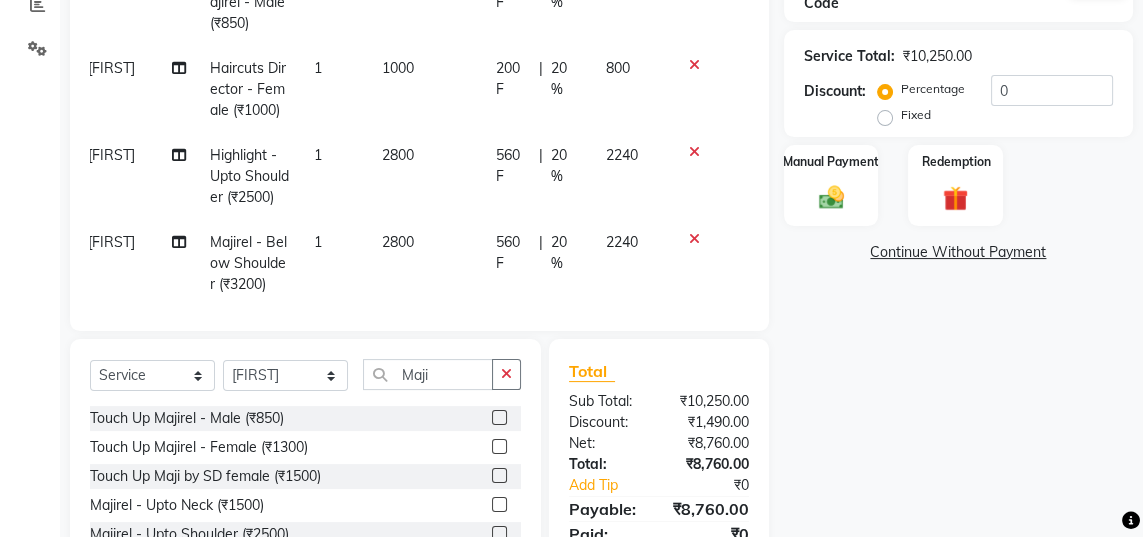 scroll, scrollTop: 425, scrollLeft: 0, axis: vertical 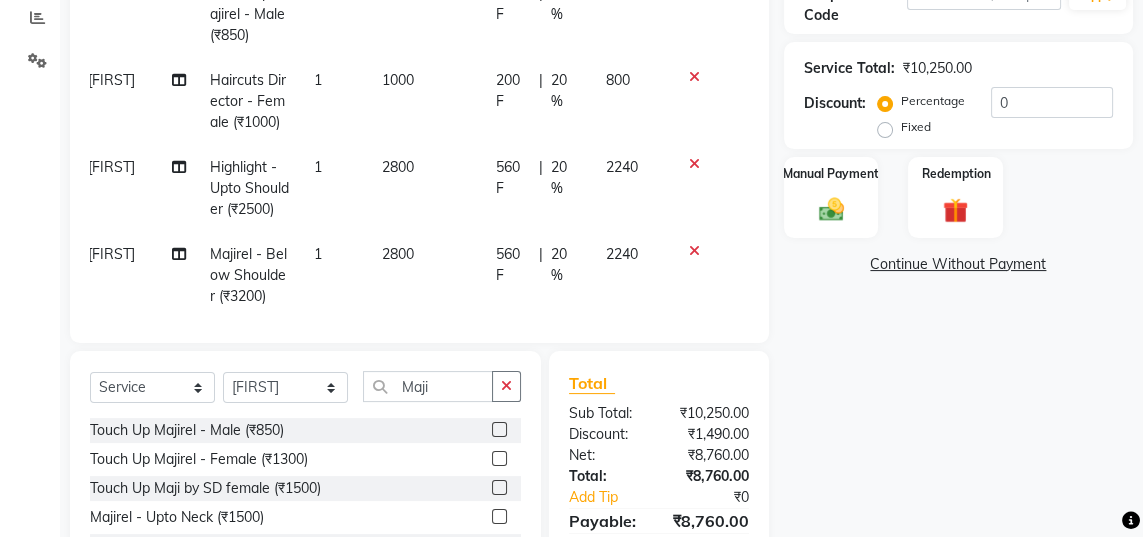 click on "Manual Payment" 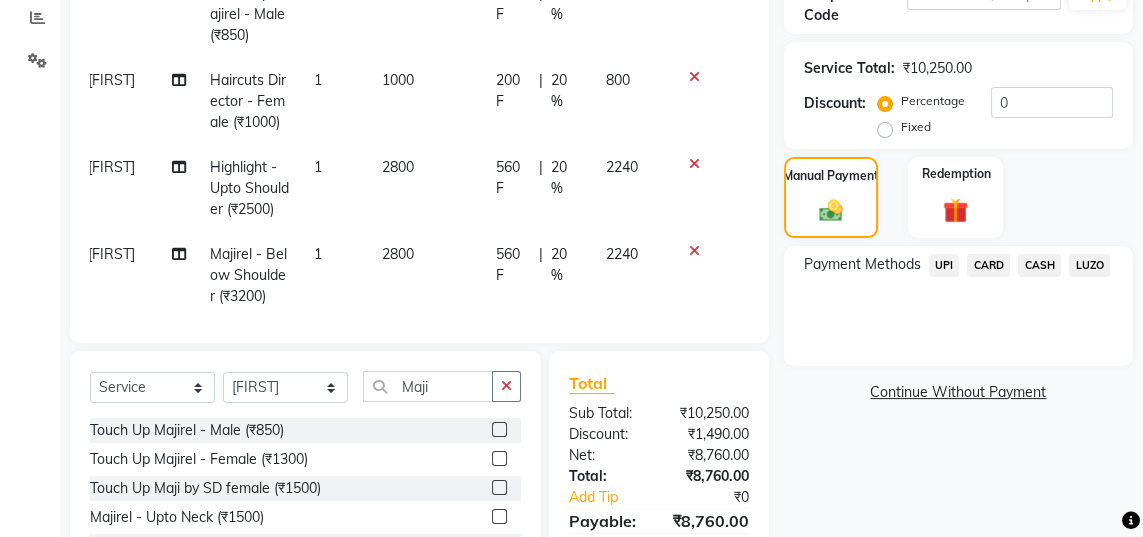 click on "CARD" 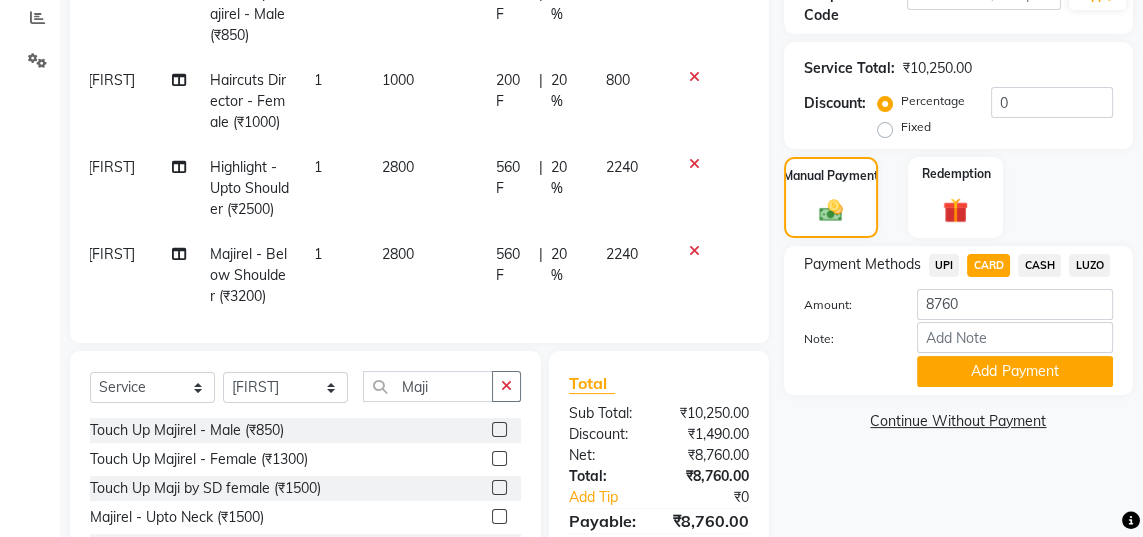 click on "Add Payment" 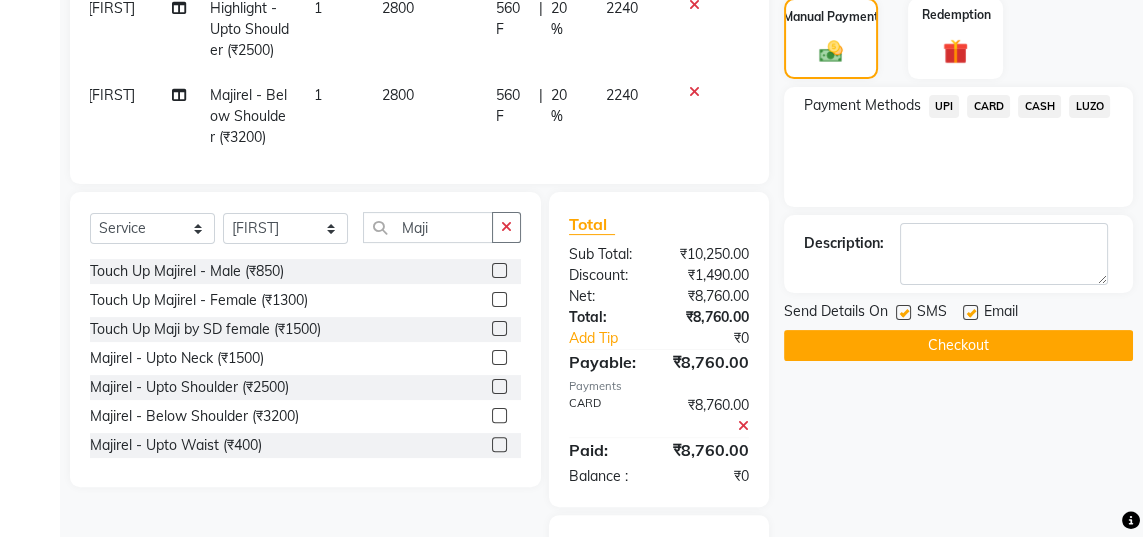 scroll, scrollTop: 647, scrollLeft: 0, axis: vertical 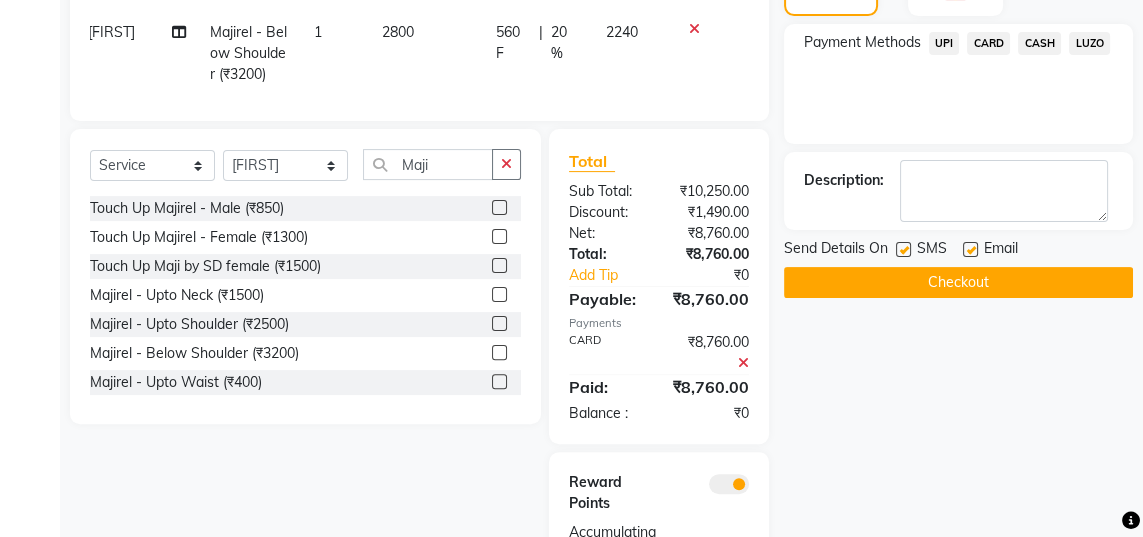 click 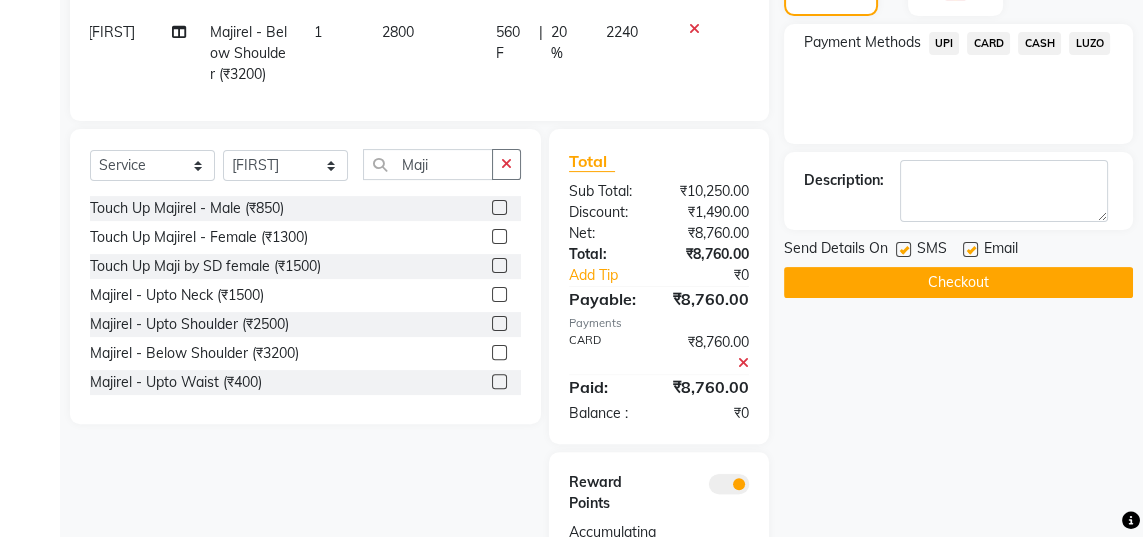 click 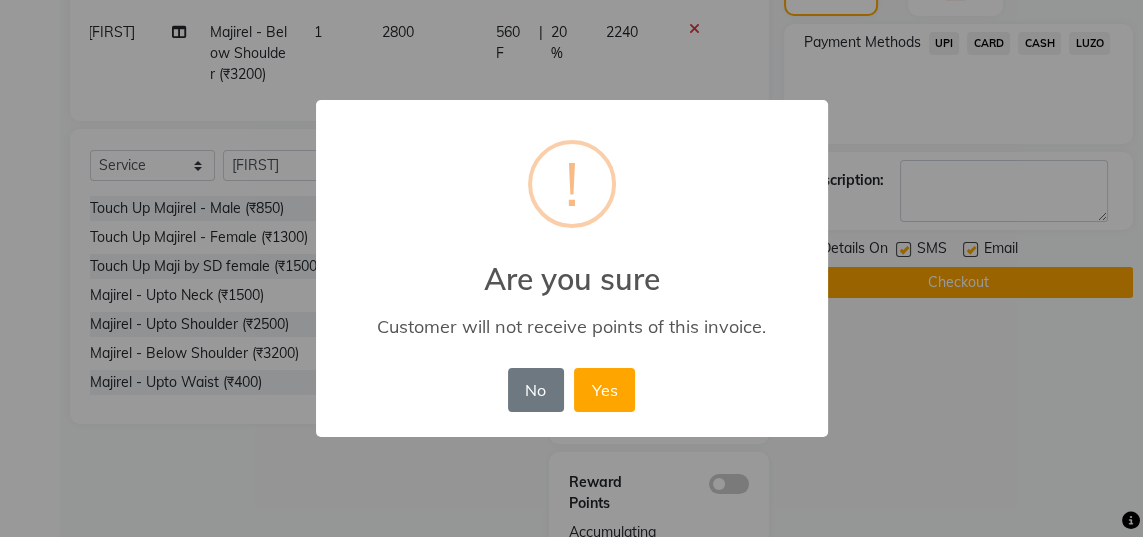 click on "Yes" at bounding box center (604, 390) 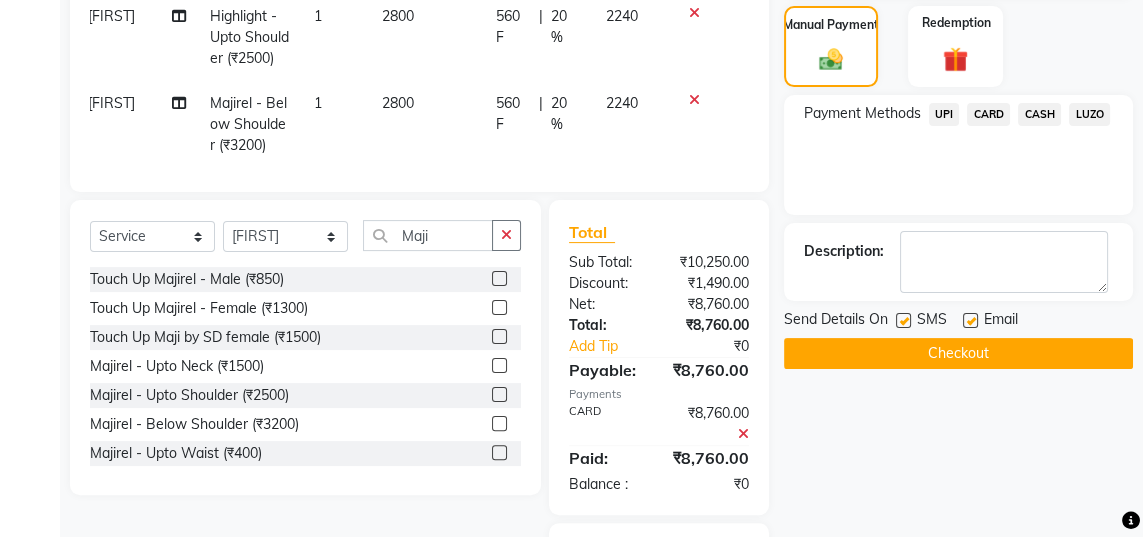 click on "Checkout" 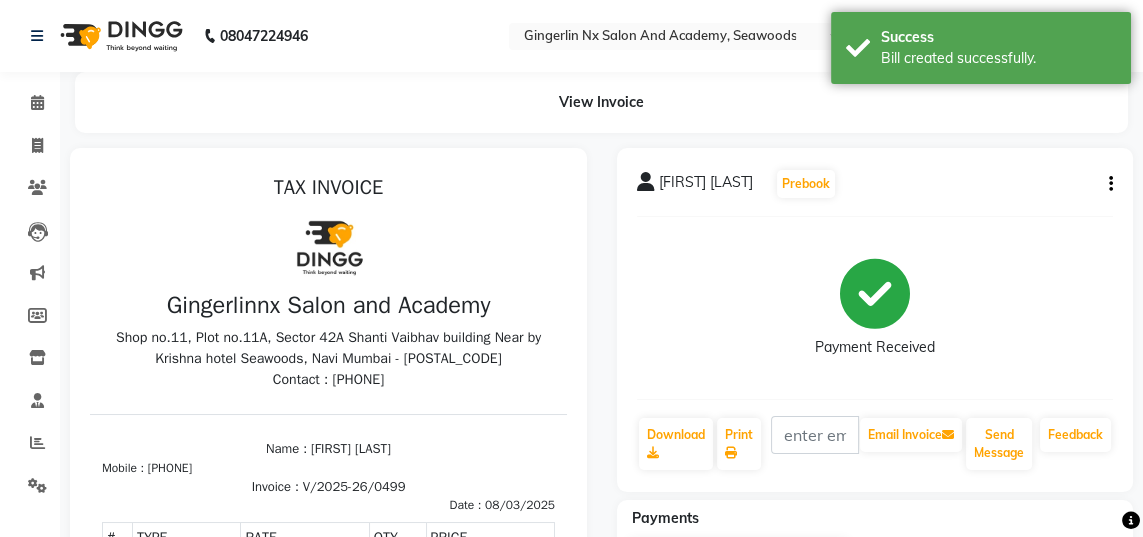 scroll, scrollTop: 0, scrollLeft: 0, axis: both 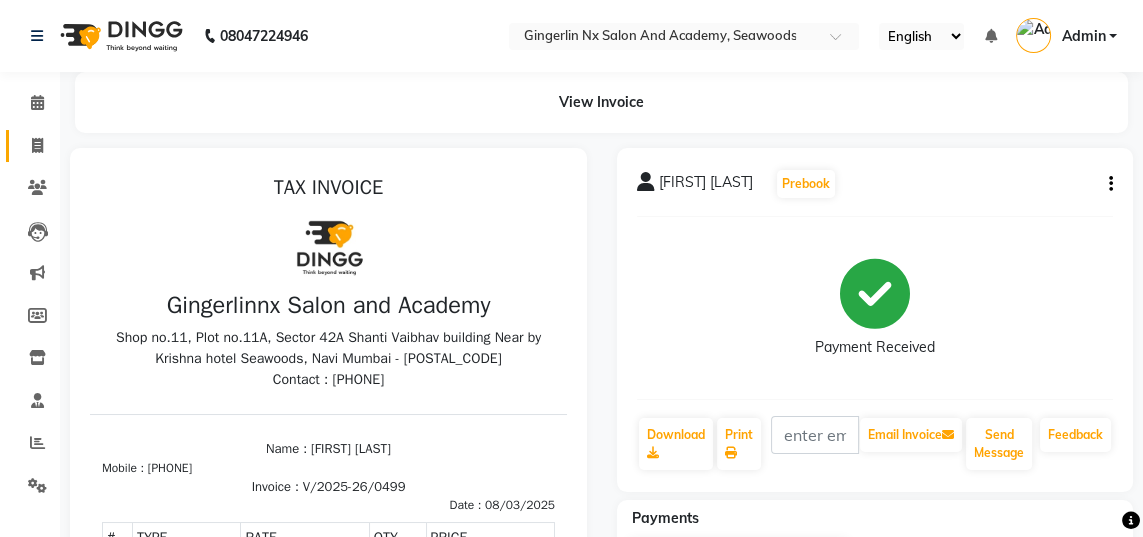 click 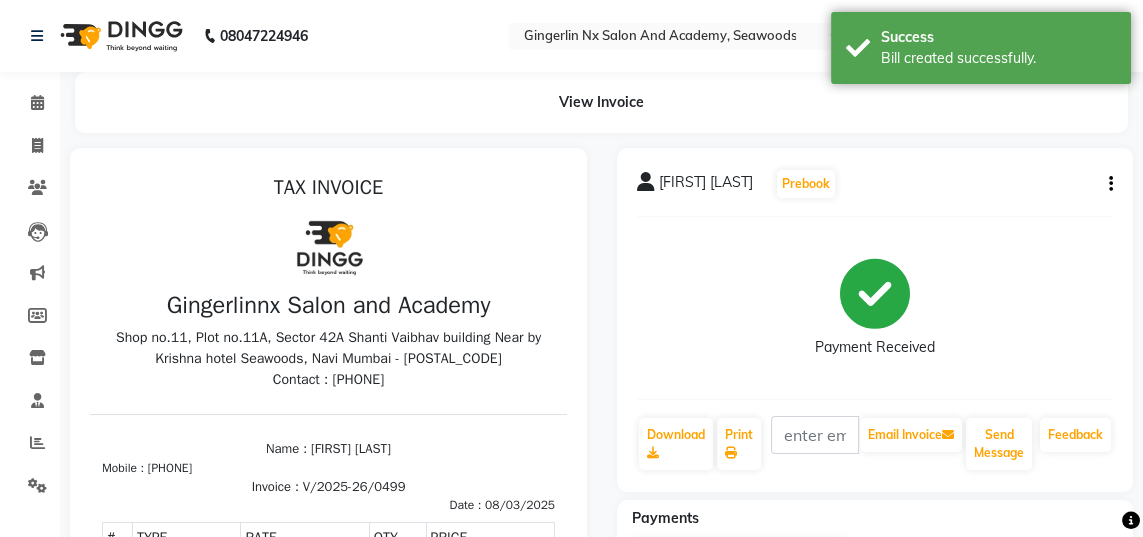 select on "service" 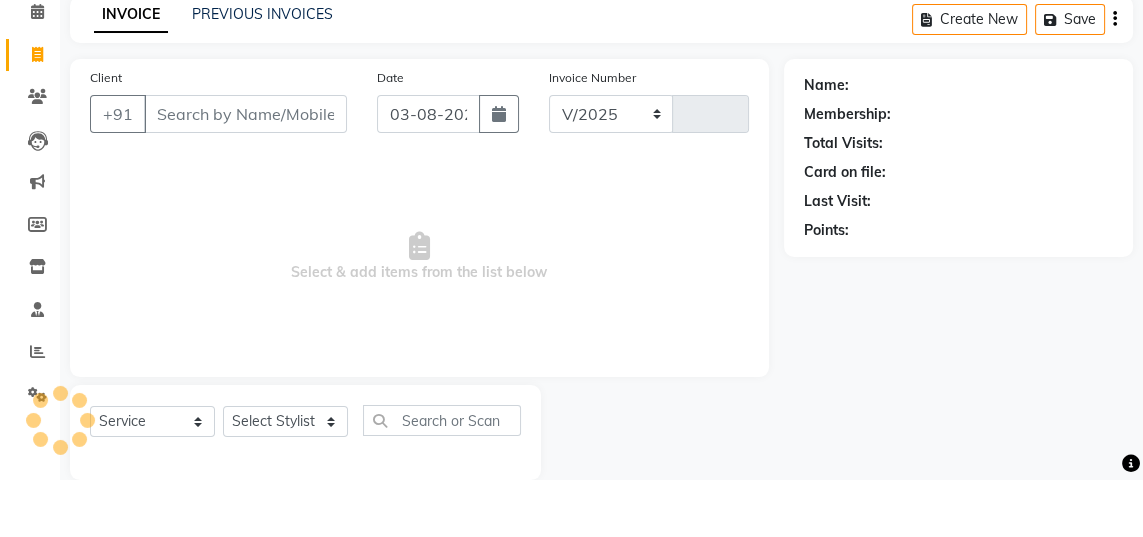 select on "480" 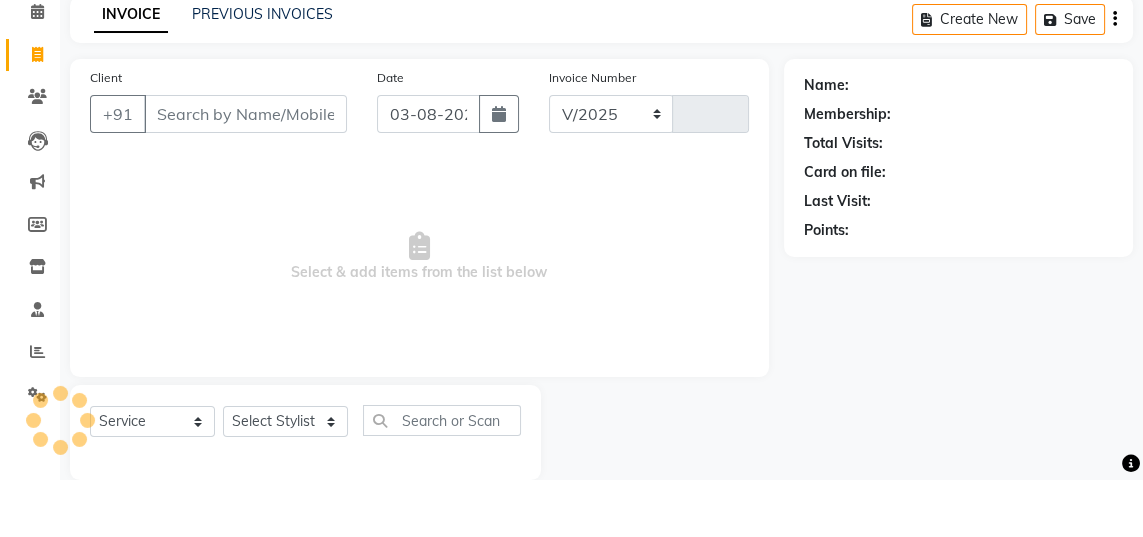 type on "0500" 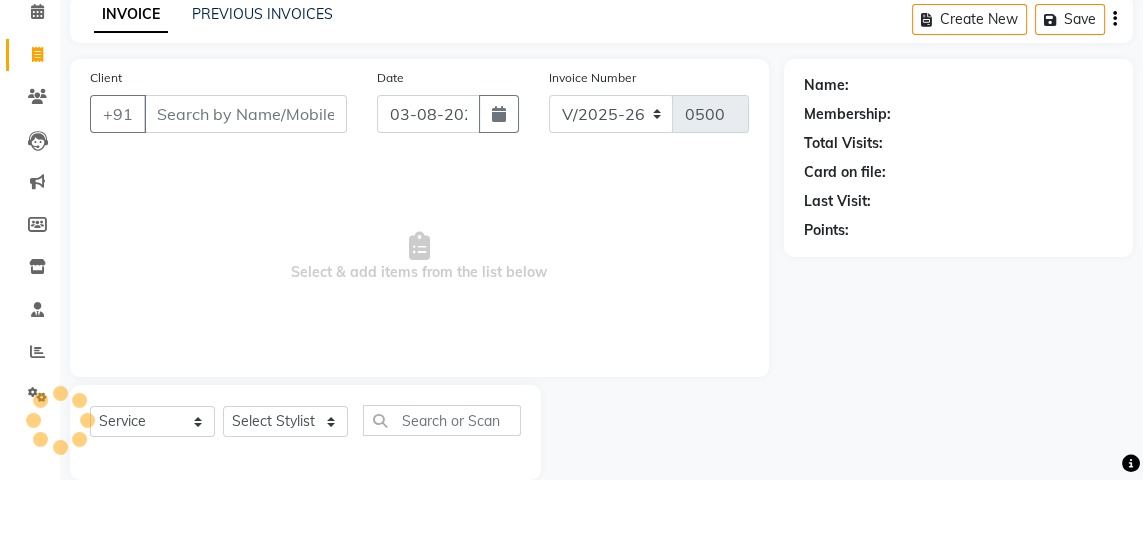 scroll, scrollTop: 63, scrollLeft: 0, axis: vertical 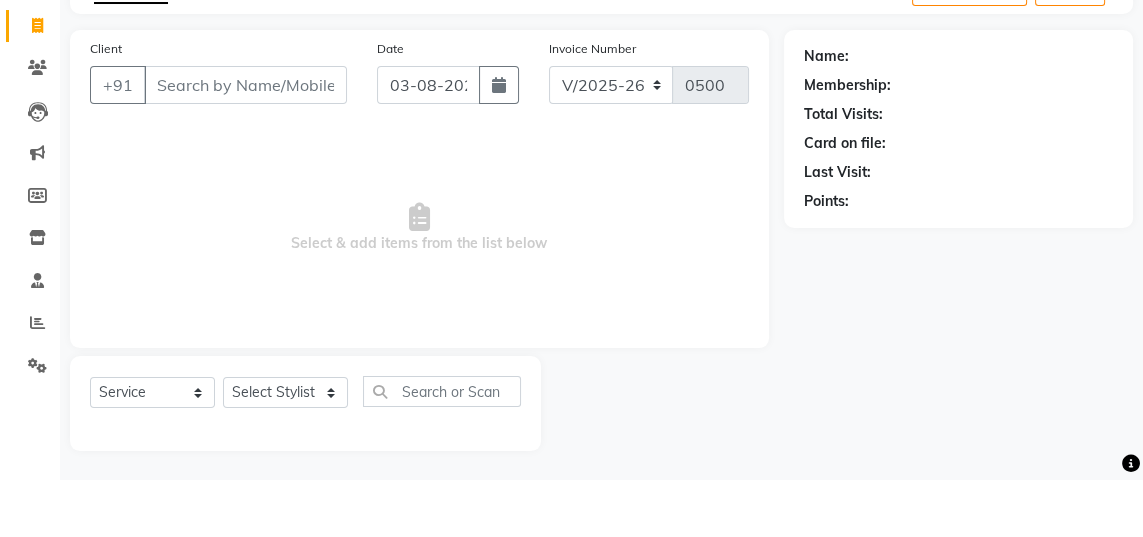 select on "membership" 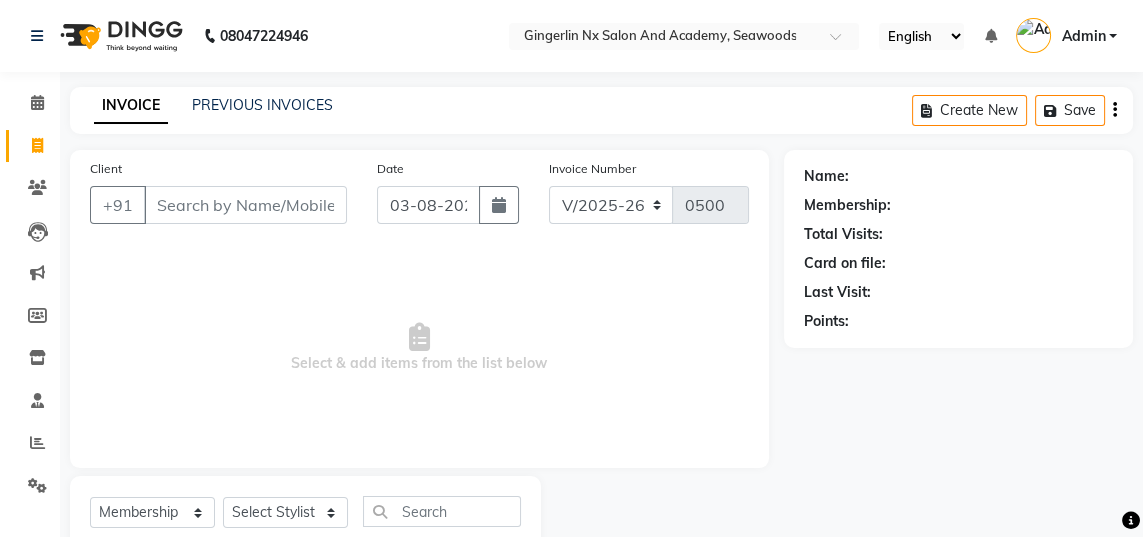 scroll, scrollTop: 0, scrollLeft: 0, axis: both 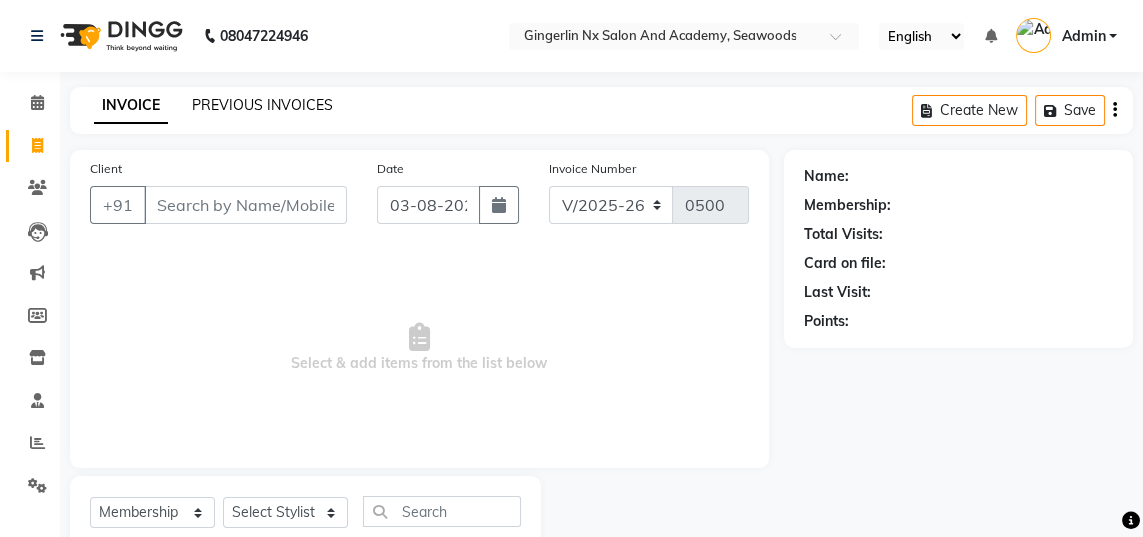 click on "PREVIOUS INVOICES" 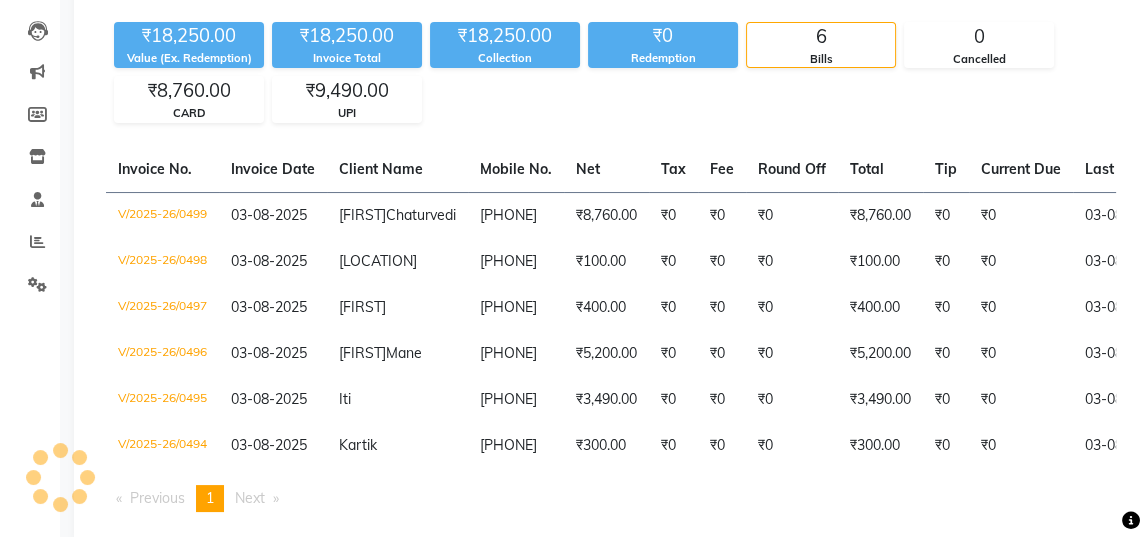 scroll, scrollTop: 0, scrollLeft: 0, axis: both 